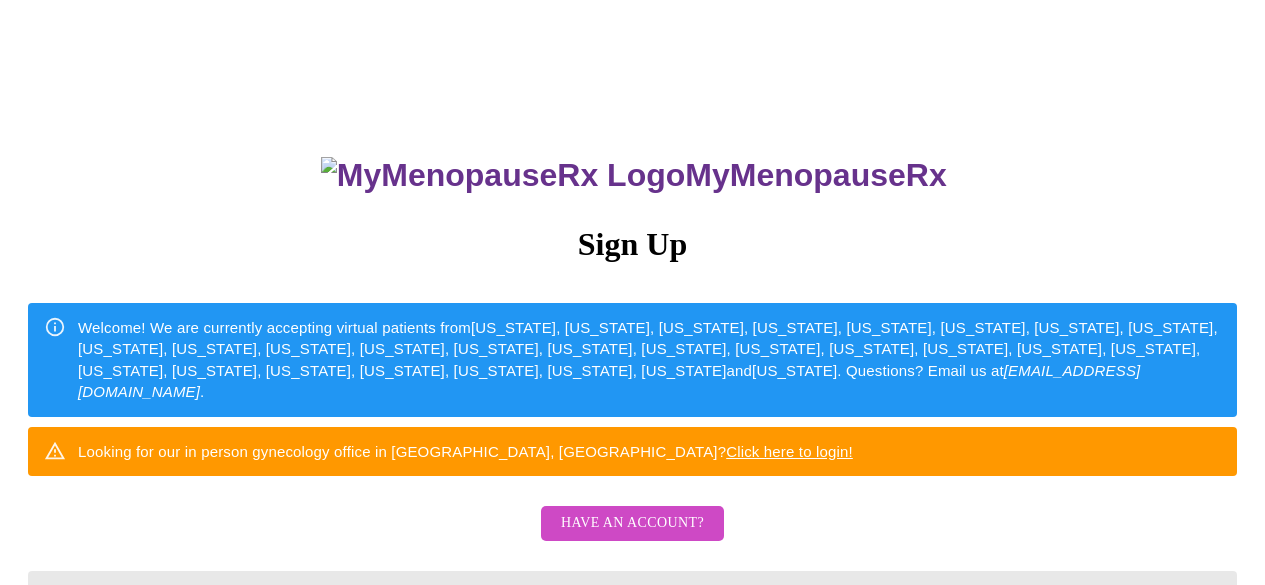 scroll, scrollTop: 0, scrollLeft: 0, axis: both 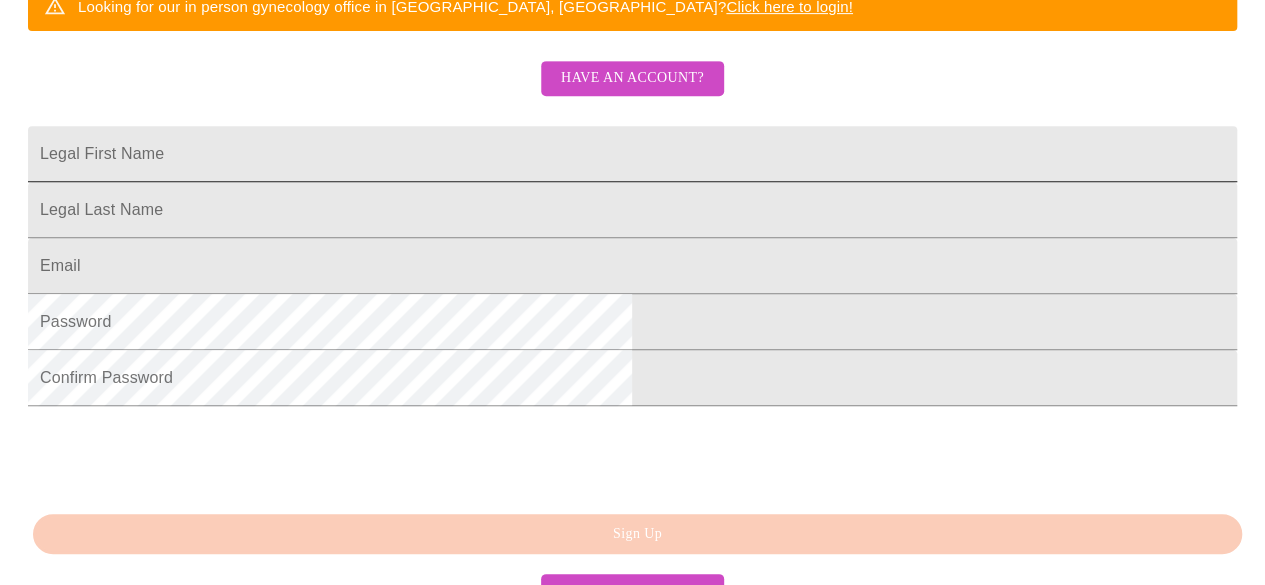 click on "Legal First Name" at bounding box center [632, 154] 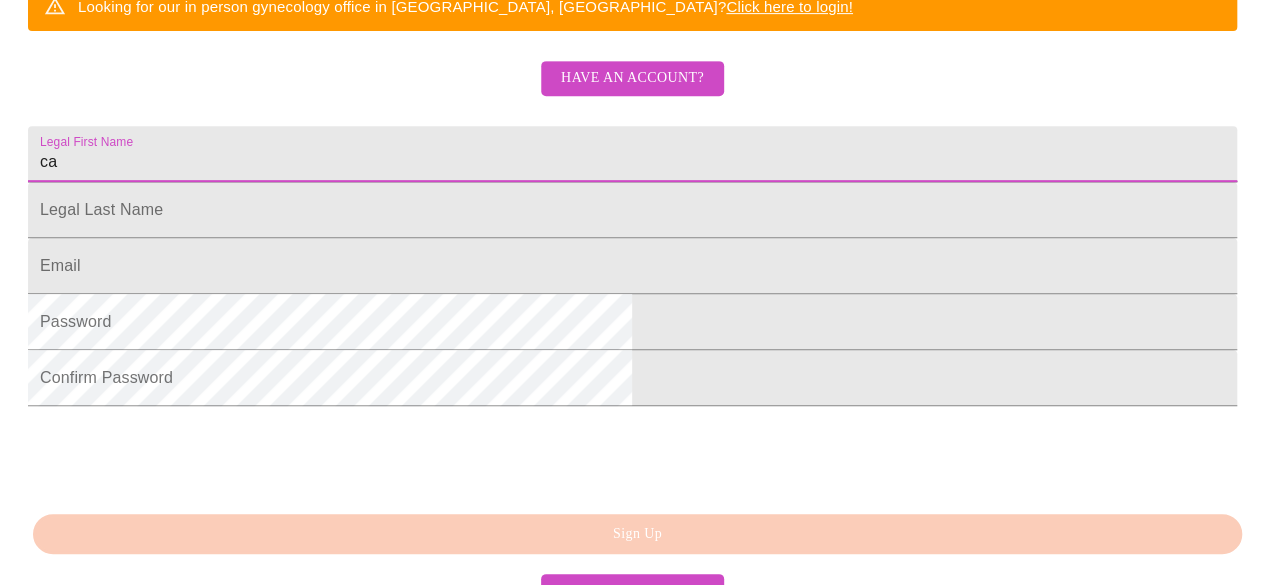 type on "c" 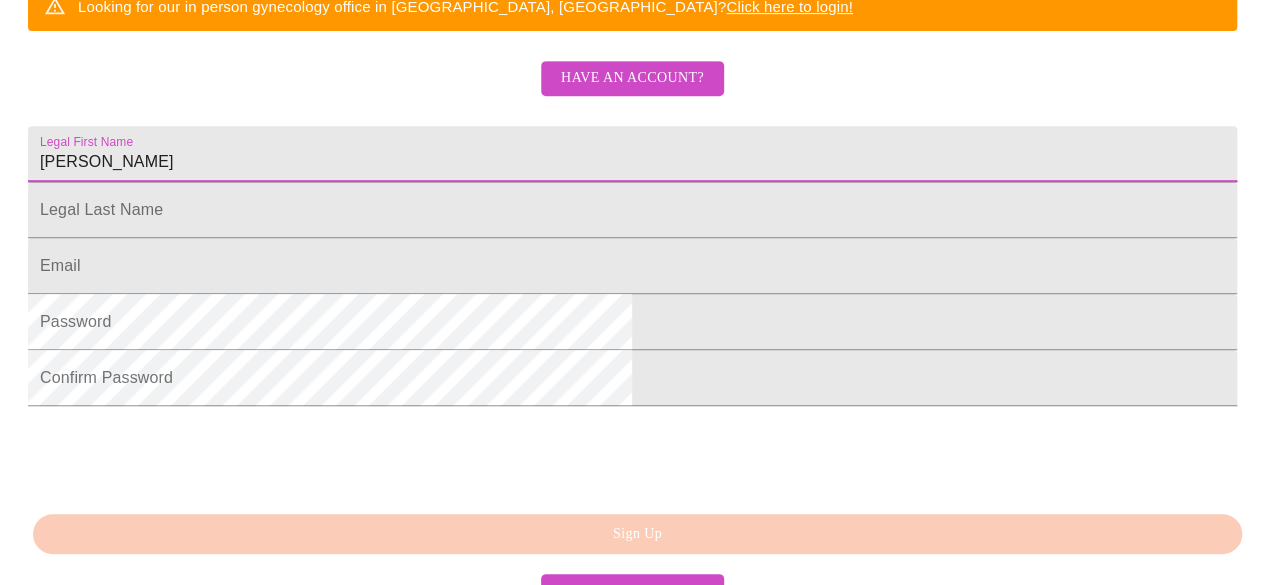 type on "[PERSON_NAME]" 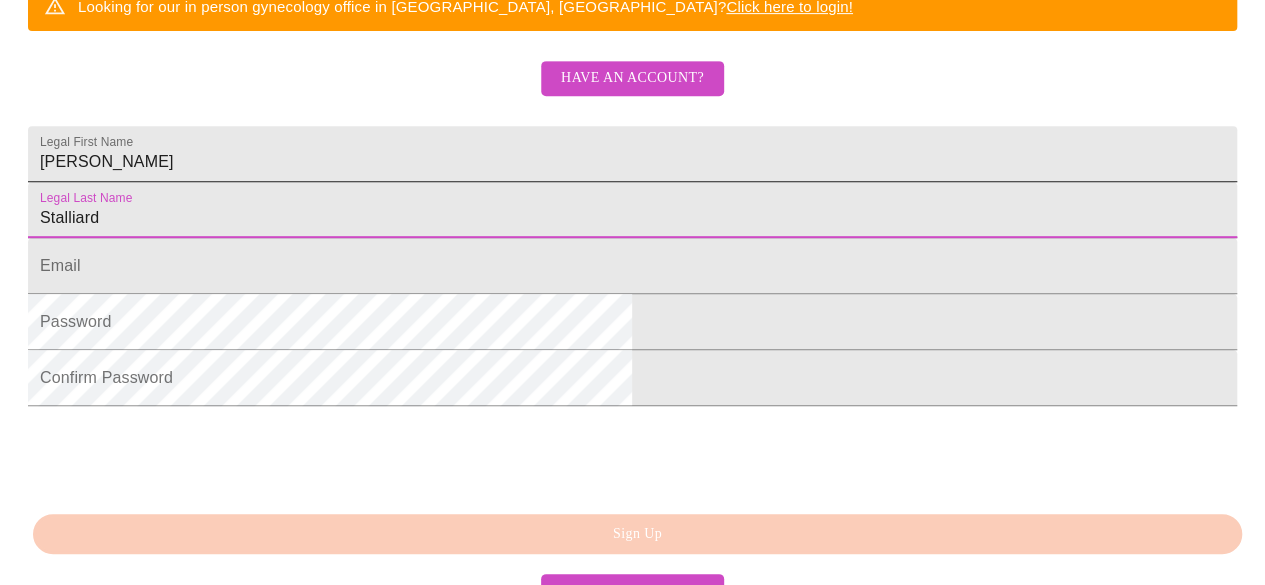type on "Stalliard" 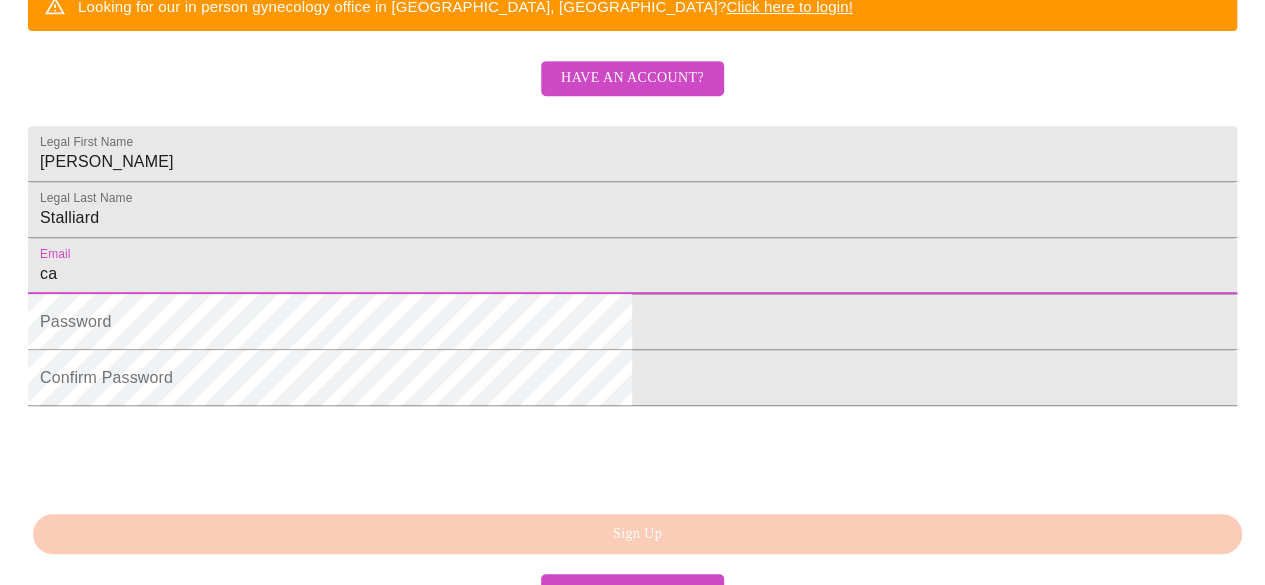 type on "[EMAIL_ADDRESS][DOMAIN_NAME]" 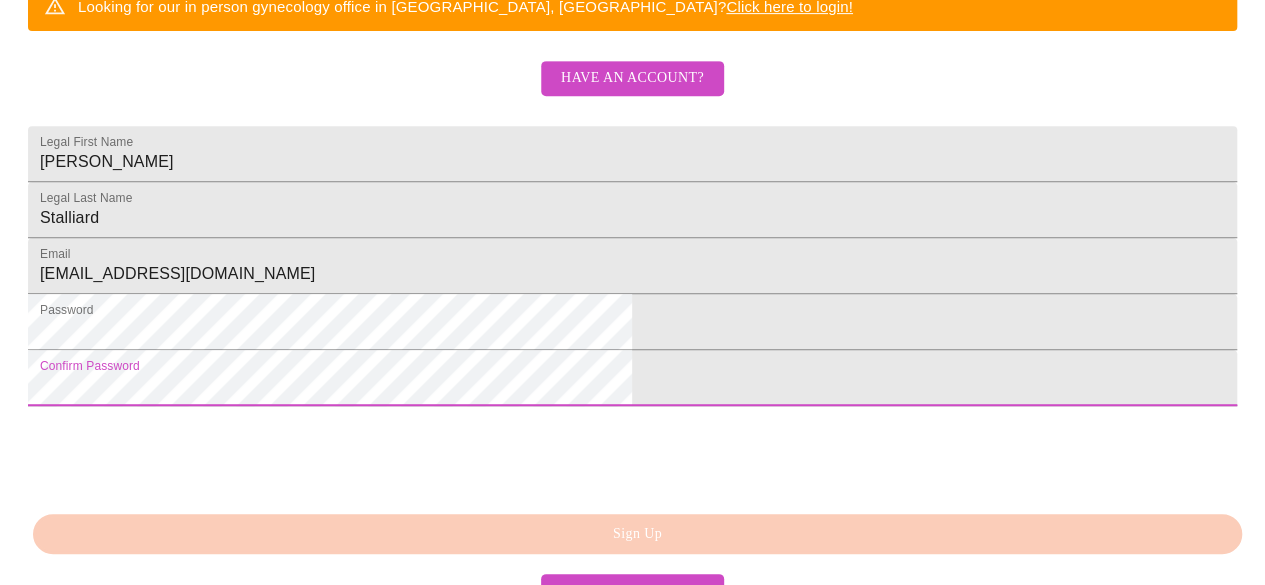 scroll, scrollTop: 594, scrollLeft: 0, axis: vertical 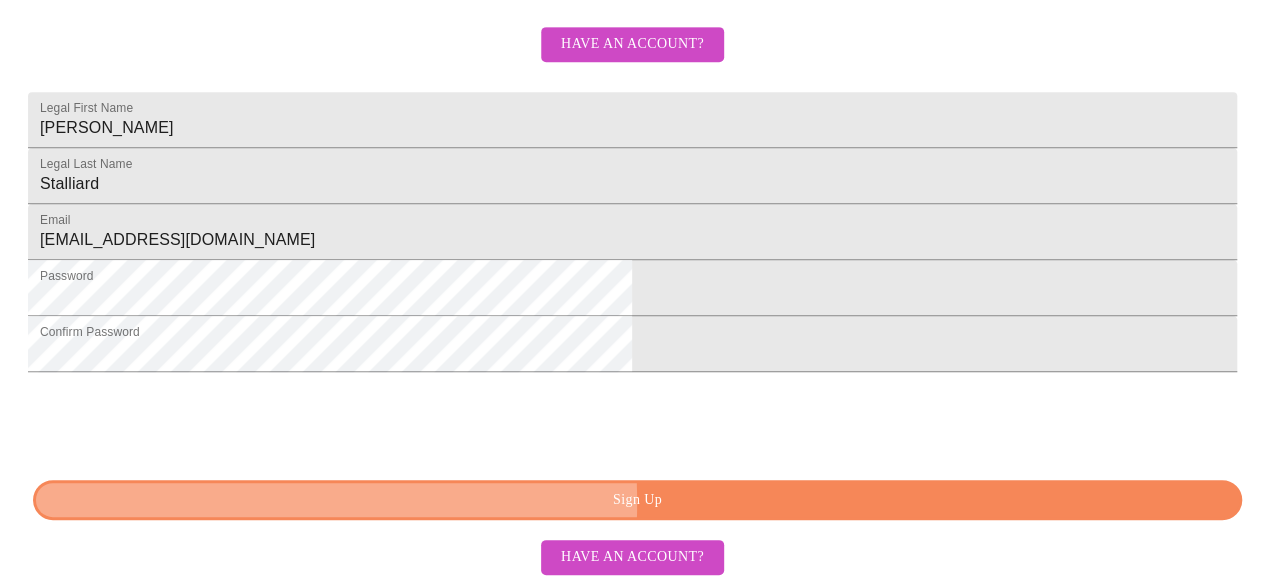 click on "Sign Up" at bounding box center [637, 500] 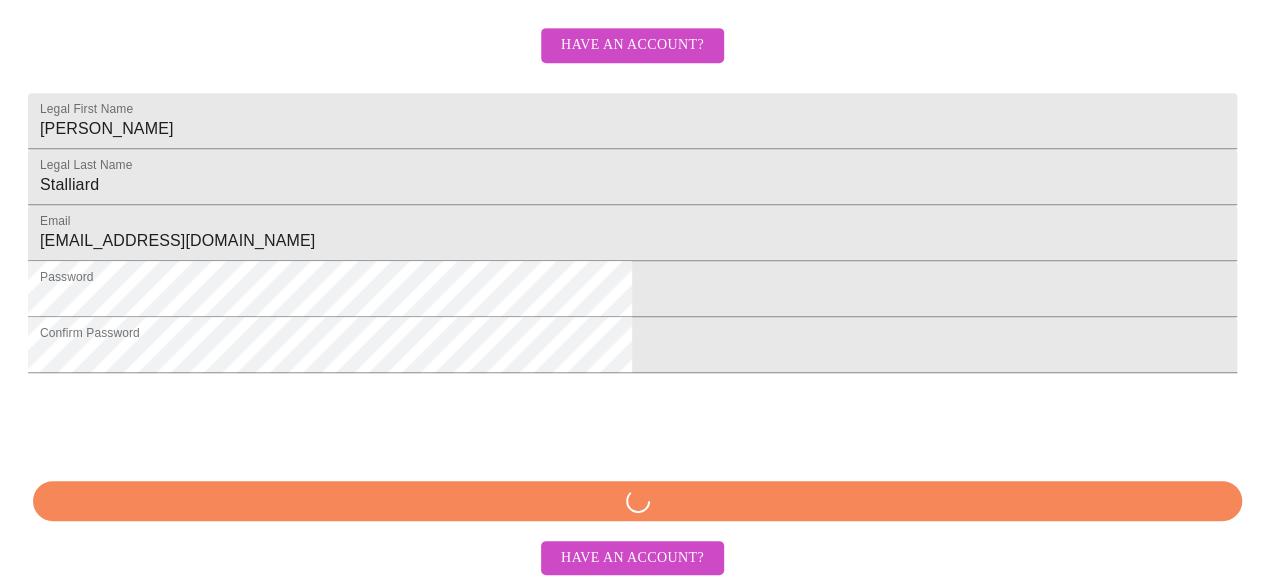 scroll, scrollTop: 531, scrollLeft: 0, axis: vertical 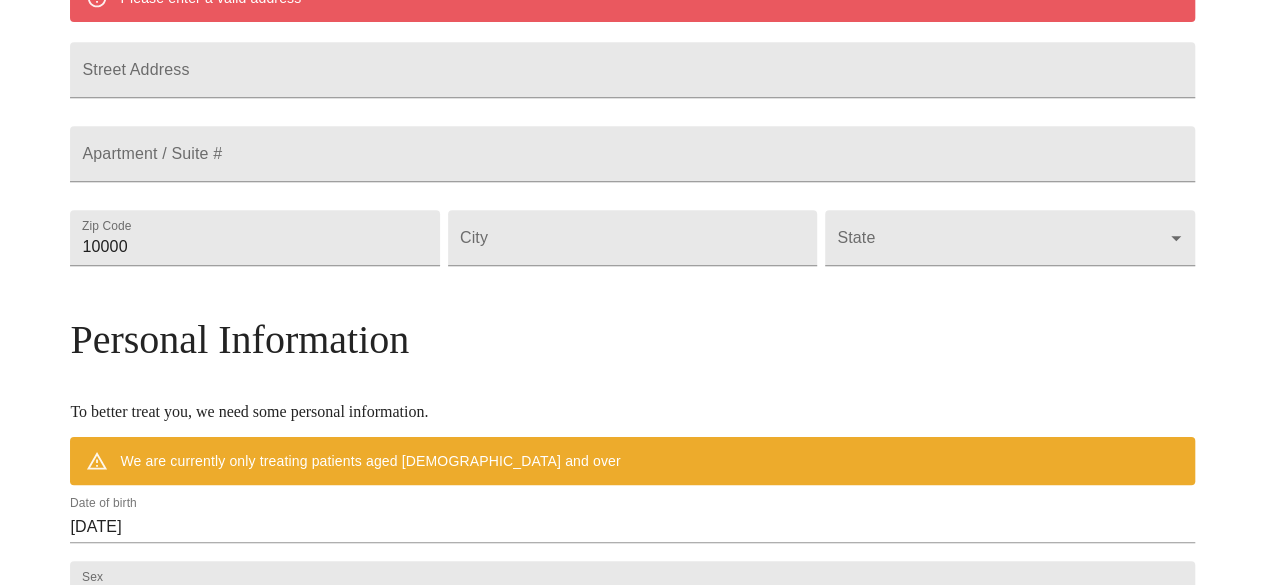 click on "MyMenopauseRx Welcome to MyMenopauseRx Since it's your first time here, you'll need to enter some medical and social information.  We'll guide you through it! Mailing Address We currently are only supporting patients from  [US_STATE], [US_STATE], [US_STATE], [US_STATE], [US_STATE], [US_STATE], [US_STATE], [US_STATE], [US_STATE], [US_STATE], [US_STATE], [US_STATE], [US_STATE], [US_STATE], [US_STATE], [US_STATE], [US_STATE], [US_STATE], [US_STATE], [US_STATE], [US_STATE], [US_STATE], [US_STATE], [US_STATE], [US_STATE], [US_STATE], [US_STATE], [US_STATE]  and  [US_STATE] . If you live elsewhere, reach out to us at  [EMAIL_ADDRESS][DOMAIN_NAME] . Please enter a valid address Street Address Apartment / Suite # Zip Code 10000 City State ​ Personal Information To better treat you, we need some personal information. We are currently only treating patients aged [DEMOGRAPHIC_DATA] and over Date of birth [DEMOGRAPHIC_DATA] Sex [DEMOGRAPHIC_DATA] [DEMOGRAPHIC_DATA] Phone Number (   )    - Receive Text Message Notifications Terms of Service & Privacy Policy By  Continuing , you agree that you have read and accepted both our  ." at bounding box center [632, 265] 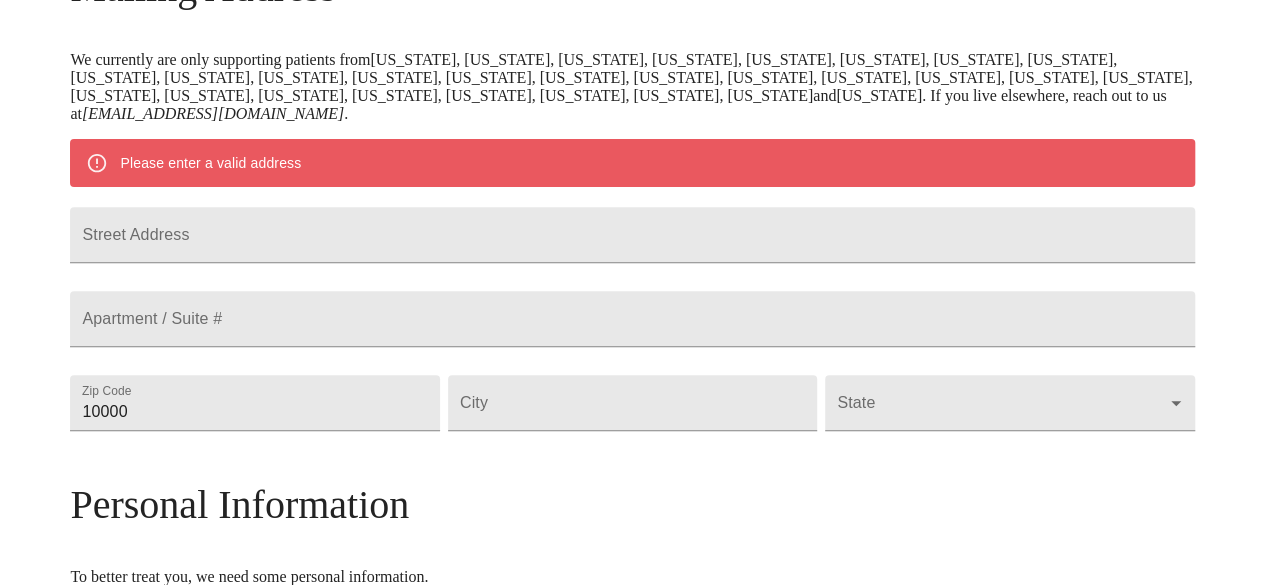 scroll, scrollTop: 372, scrollLeft: 0, axis: vertical 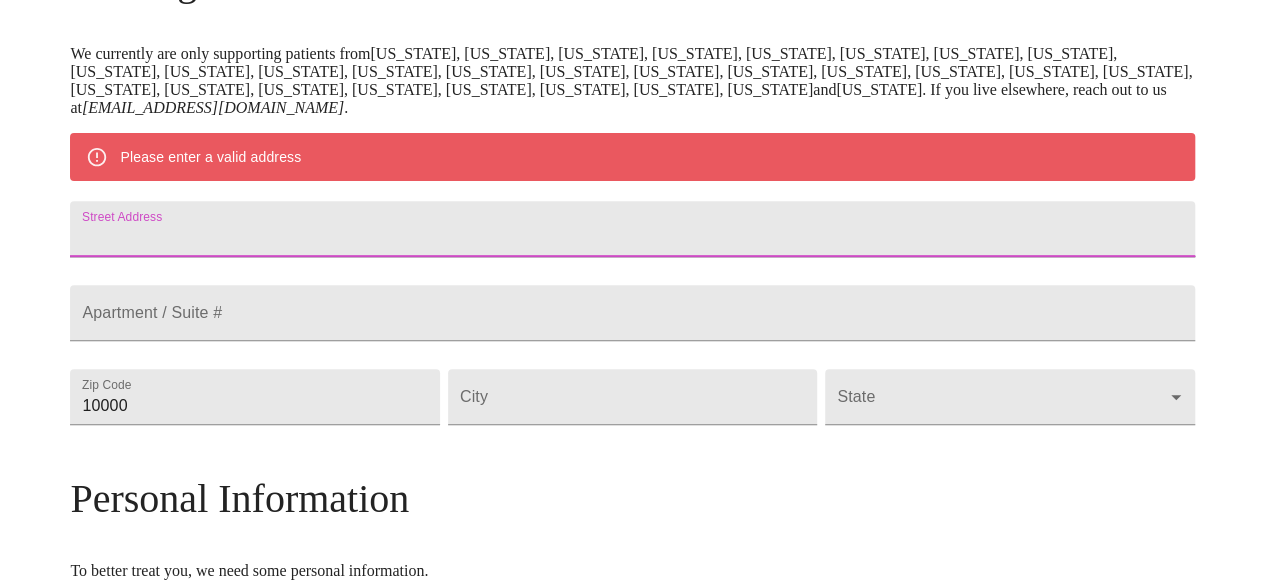 click on "Street Address" at bounding box center [632, 229] 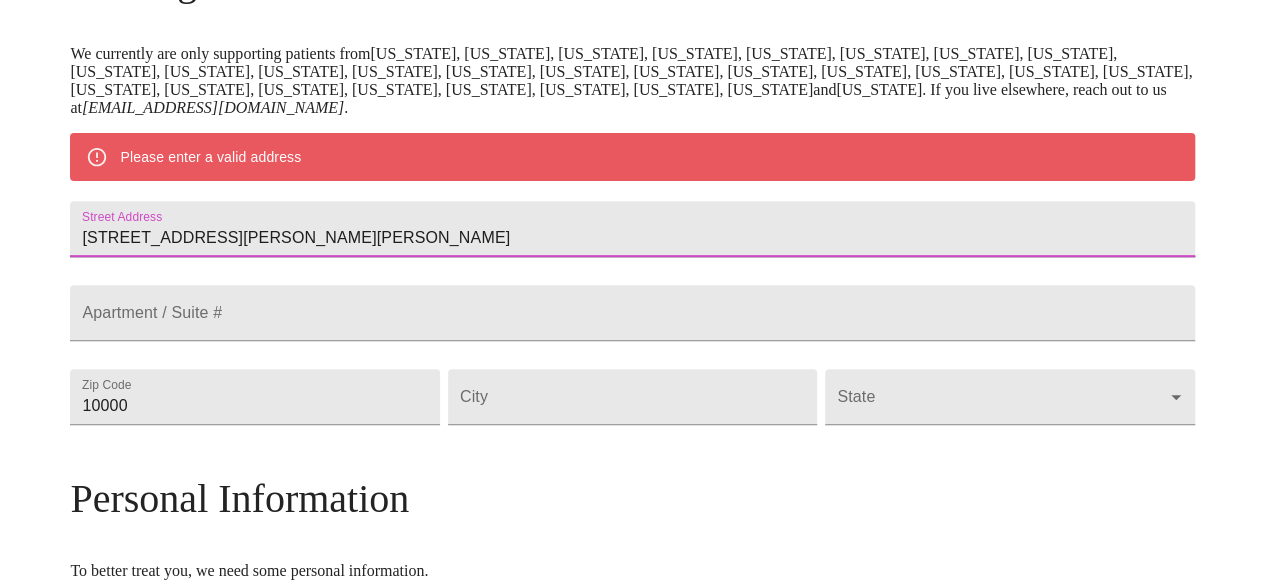 type on "[STREET_ADDRESS][PERSON_NAME][PERSON_NAME]" 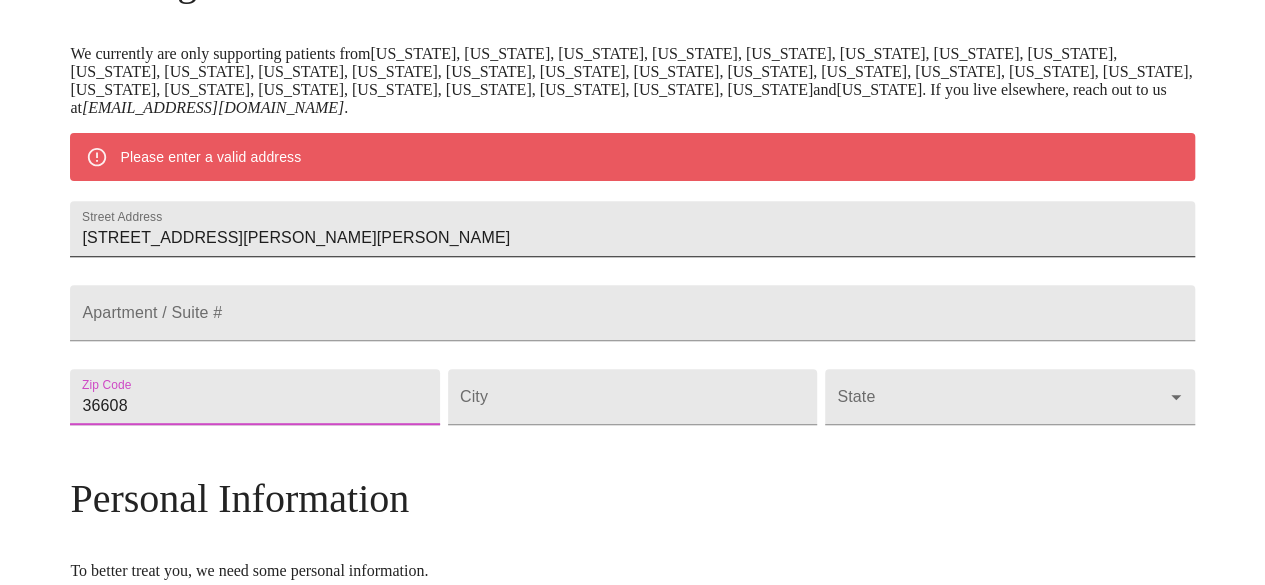 type on "36608" 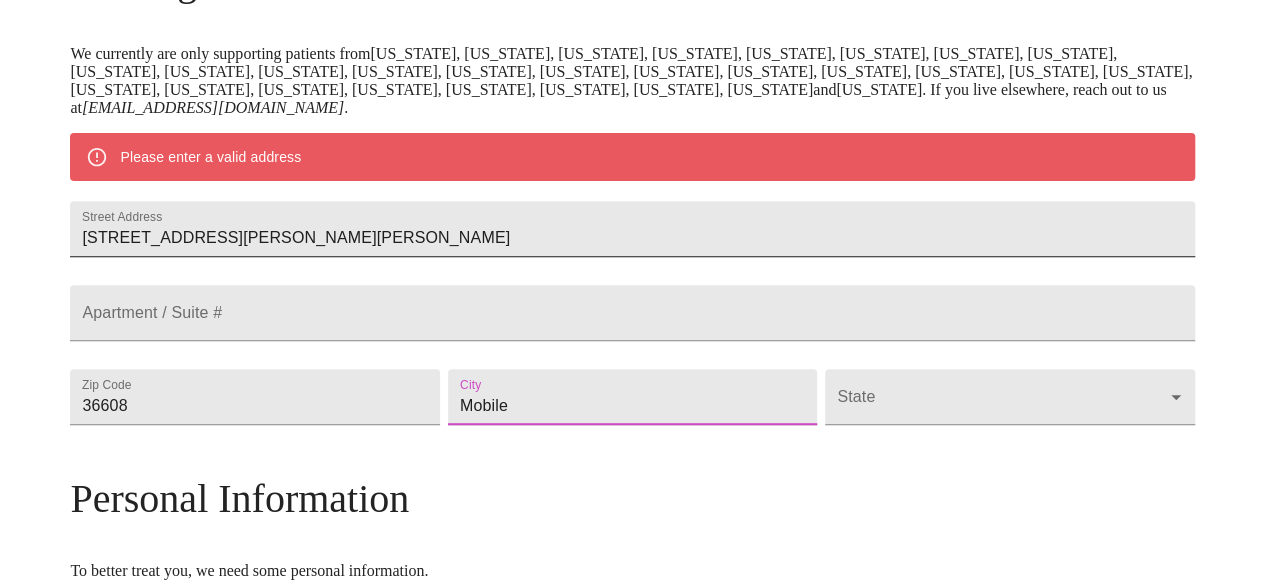 type on "Mobile" 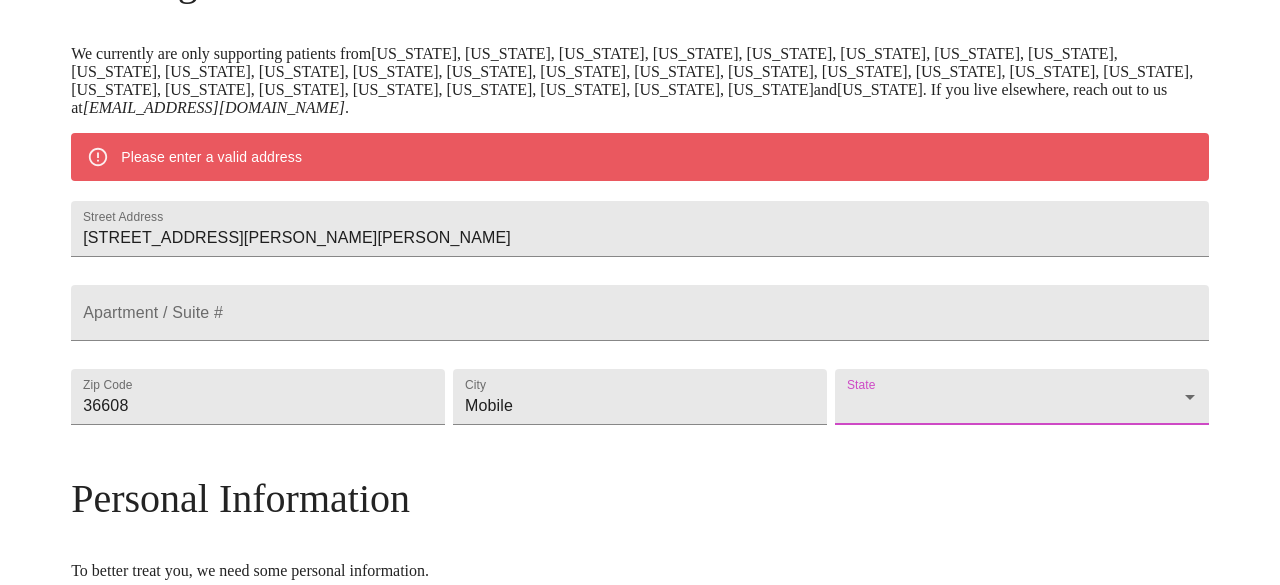 click on "MyMenopauseRx Welcome to MyMenopauseRx Since it's your first time here, you'll need to enter some medical and social information.  We'll guide you through it! Mailing Address We currently are only supporting patients from  [US_STATE], [US_STATE], [US_STATE], [US_STATE], [US_STATE], [US_STATE], [US_STATE], [US_STATE], [US_STATE], [US_STATE], [US_STATE], [US_STATE], [US_STATE], [US_STATE], [US_STATE], [US_STATE], [US_STATE], [US_STATE], [US_STATE], [US_STATE], [US_STATE], [US_STATE], [US_STATE], [US_STATE], [US_STATE], [US_STATE], [US_STATE], [US_STATE]  and  [US_STATE] . If you live elsewhere, reach out to us at  [EMAIL_ADDRESS][DOMAIN_NAME] . Please enter a valid address Street Address [STREET_ADDRESS][GEOGRAPHIC_DATA][PERSON_NAME][PERSON_NAME] / Suite # Zip Code 36608 City Mobile State ​ Personal Information To better treat you, we need some personal information. We are currently only treating patients aged [DEMOGRAPHIC_DATA] and over Date of birth [DEMOGRAPHIC_DATA] Sex [DEMOGRAPHIC_DATA] [DEMOGRAPHIC_DATA] Phone Number (   )    - Receive Text Message Notifications Terms of Service & Privacy Policy By  Continuing Terms of Service ." at bounding box center [640, 424] 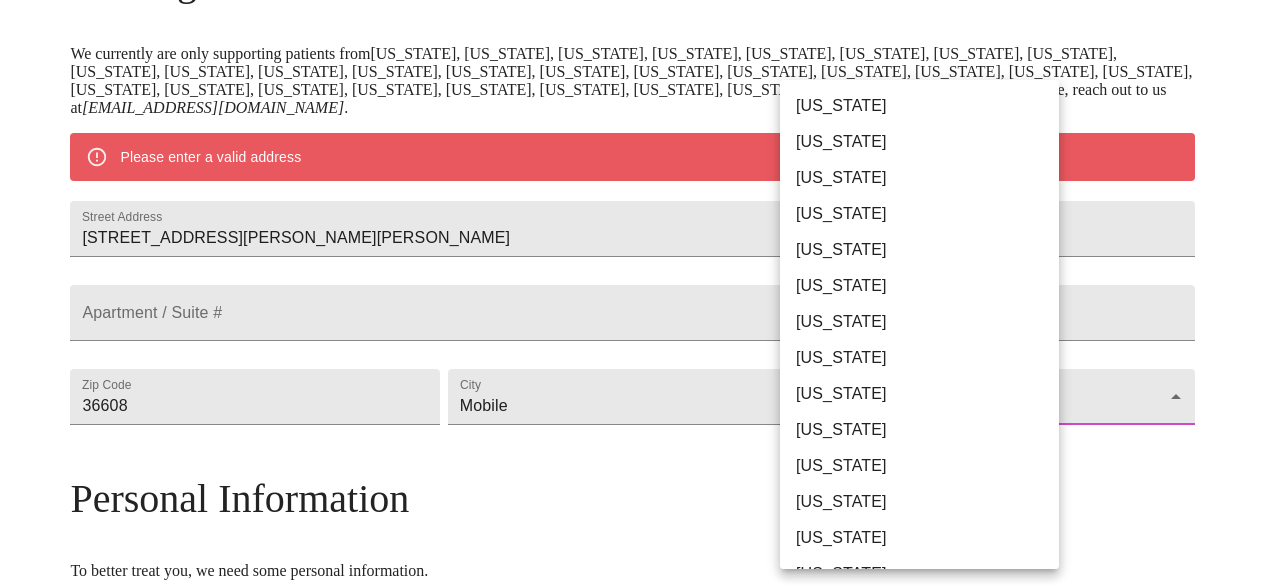 click on "[US_STATE]" at bounding box center [927, 106] 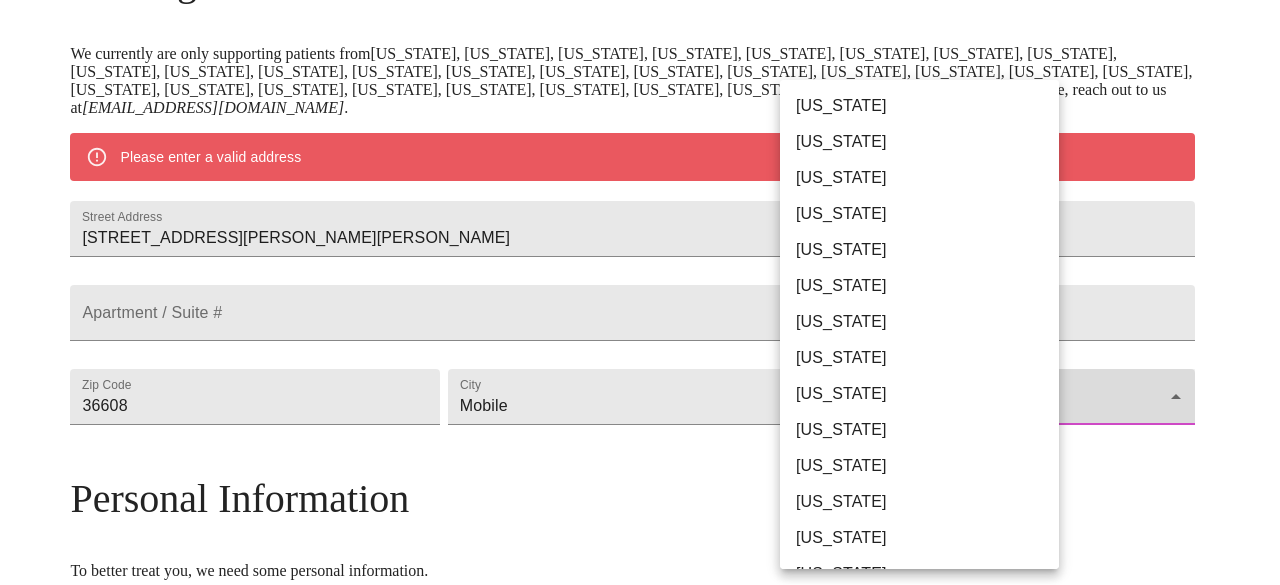 type on "[US_STATE]" 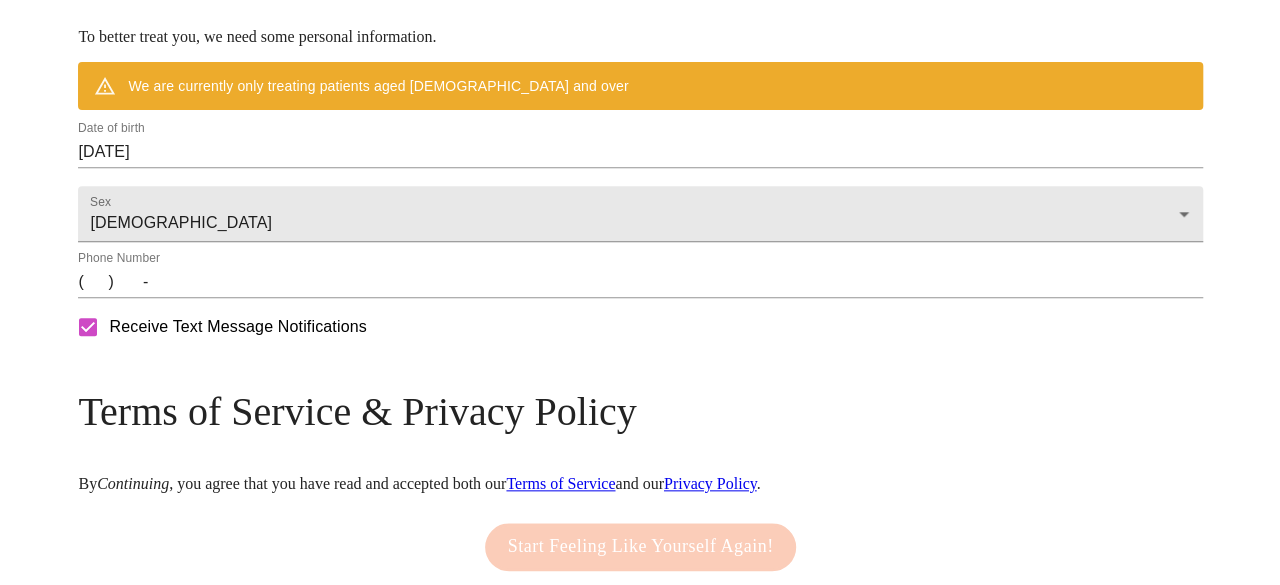 scroll, scrollTop: 852, scrollLeft: 0, axis: vertical 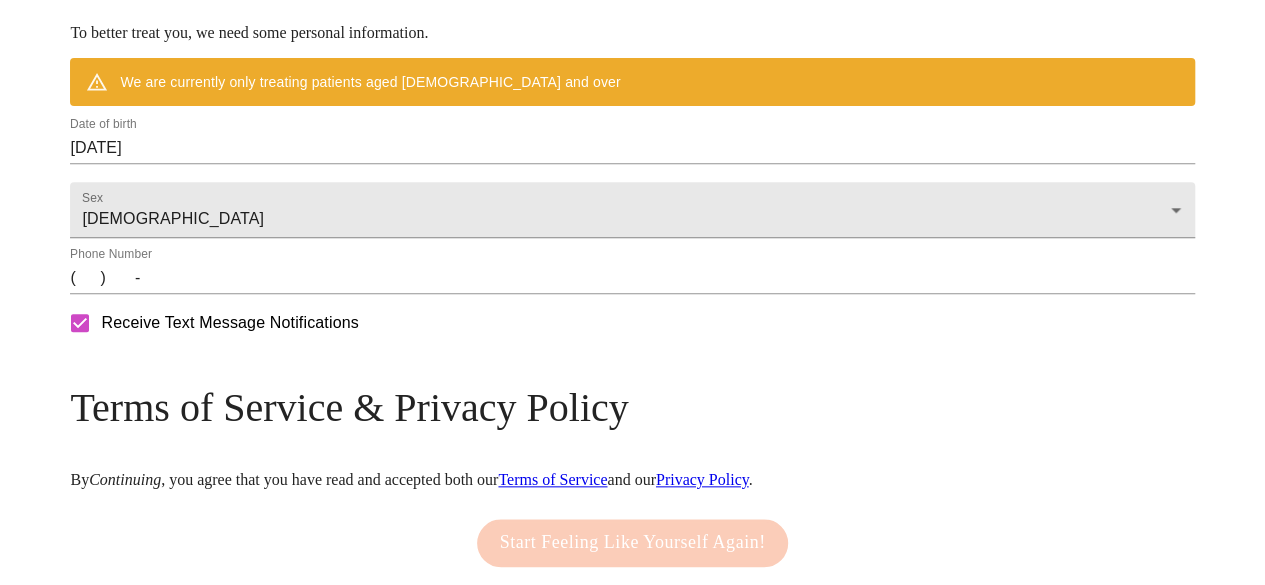 click on "[DATE]" at bounding box center (632, 148) 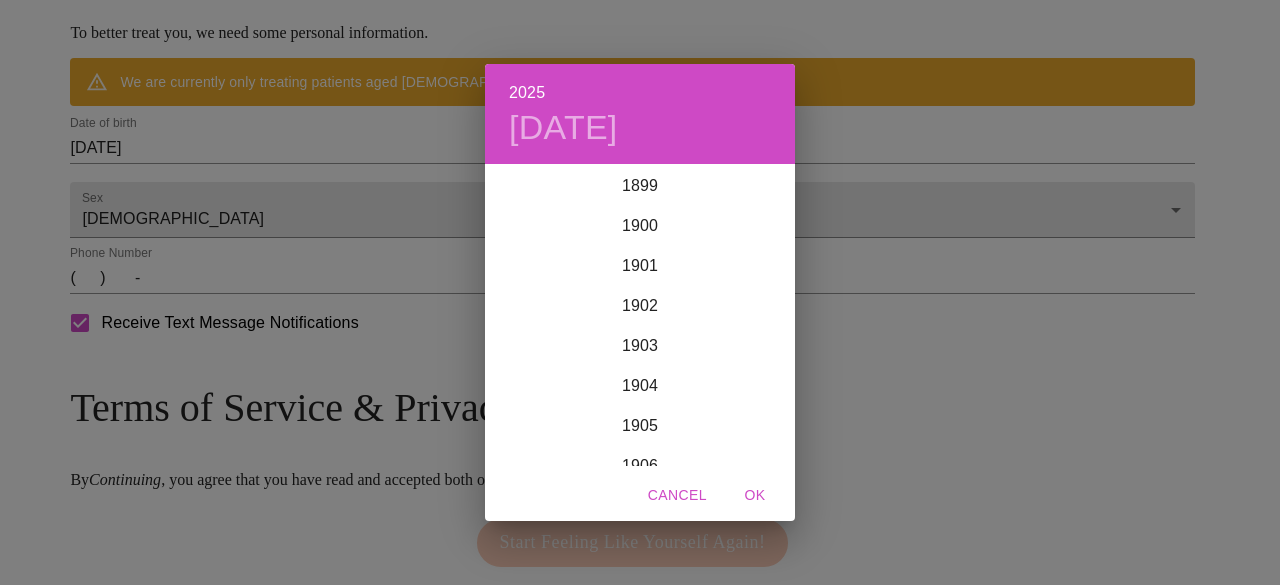 scroll, scrollTop: 4920, scrollLeft: 0, axis: vertical 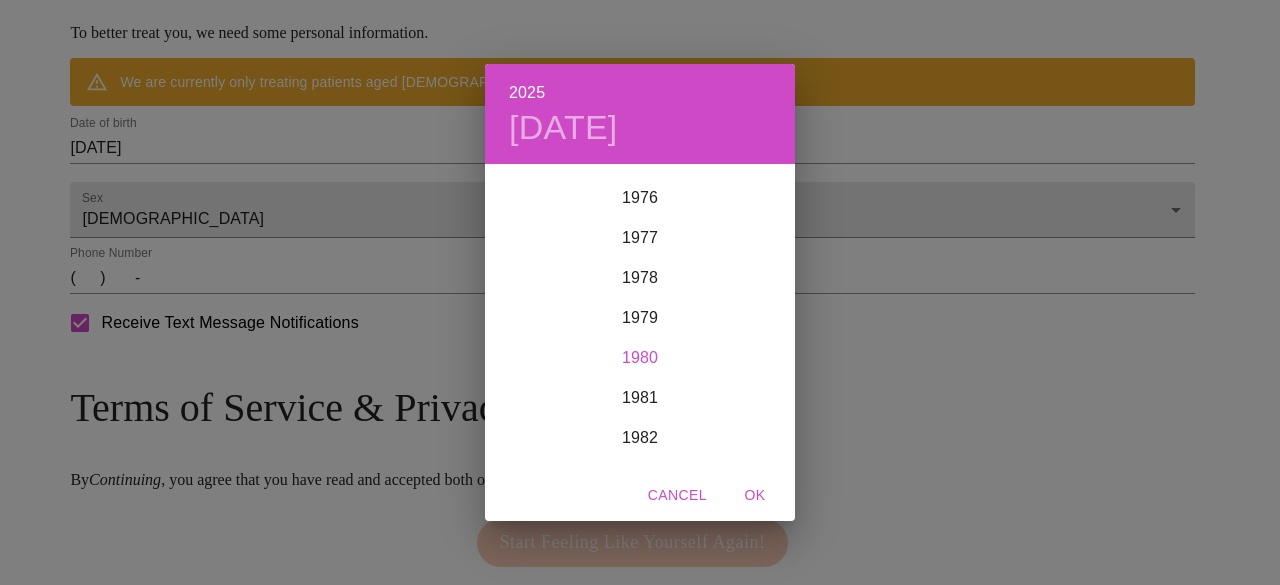 click on "1980" at bounding box center (640, 358) 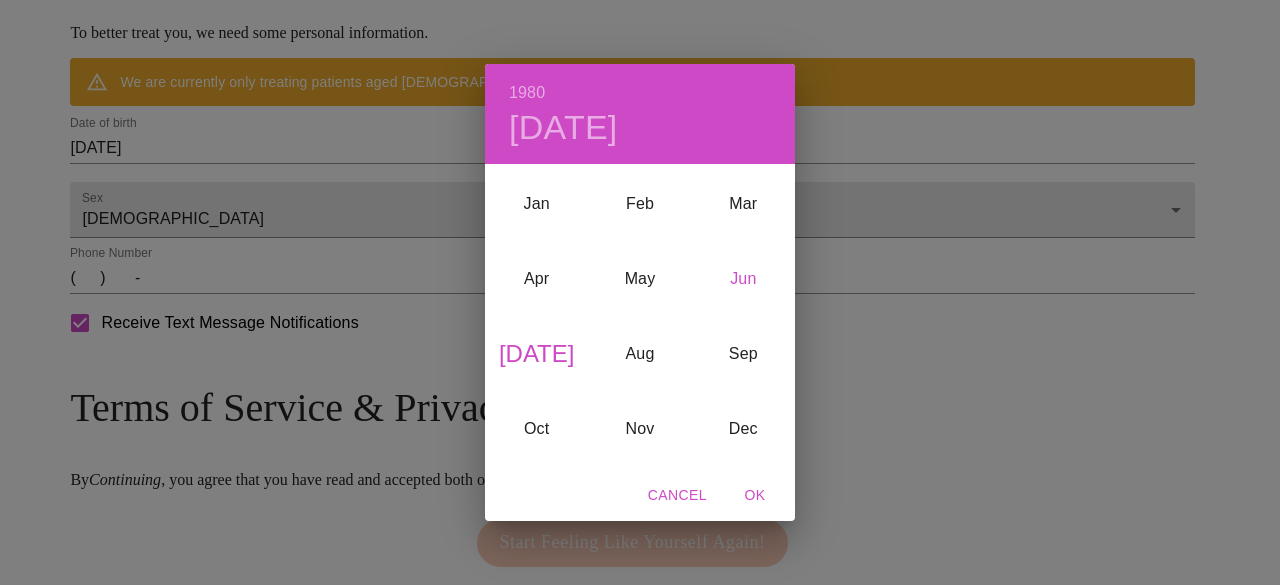 click on "Jun" at bounding box center (743, 278) 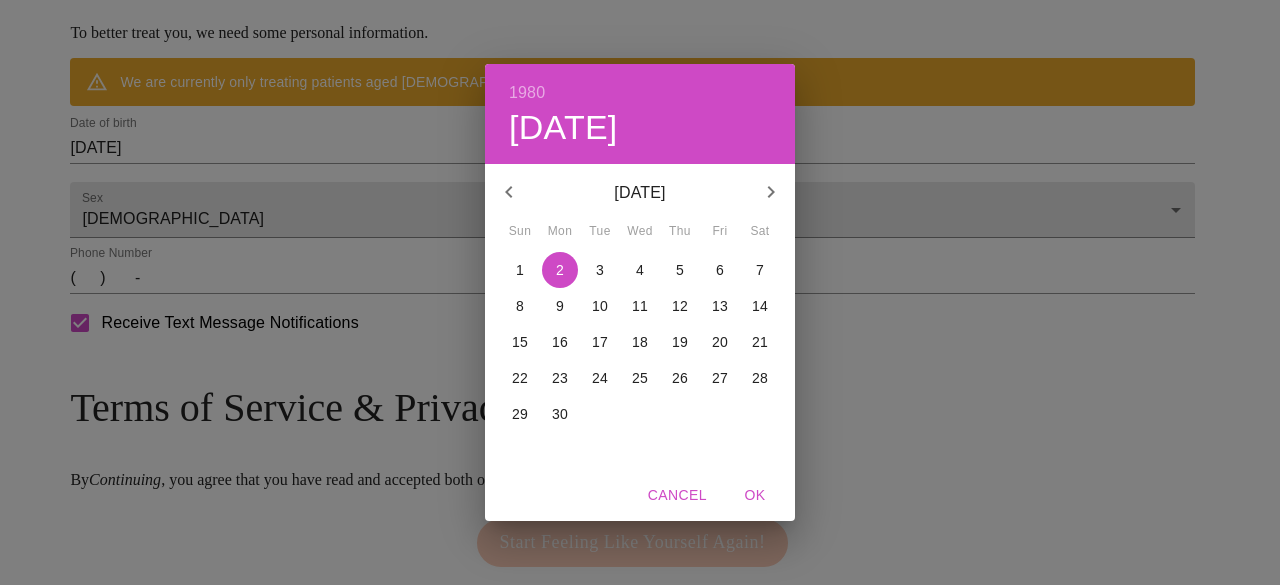 click on "25" at bounding box center [640, 378] 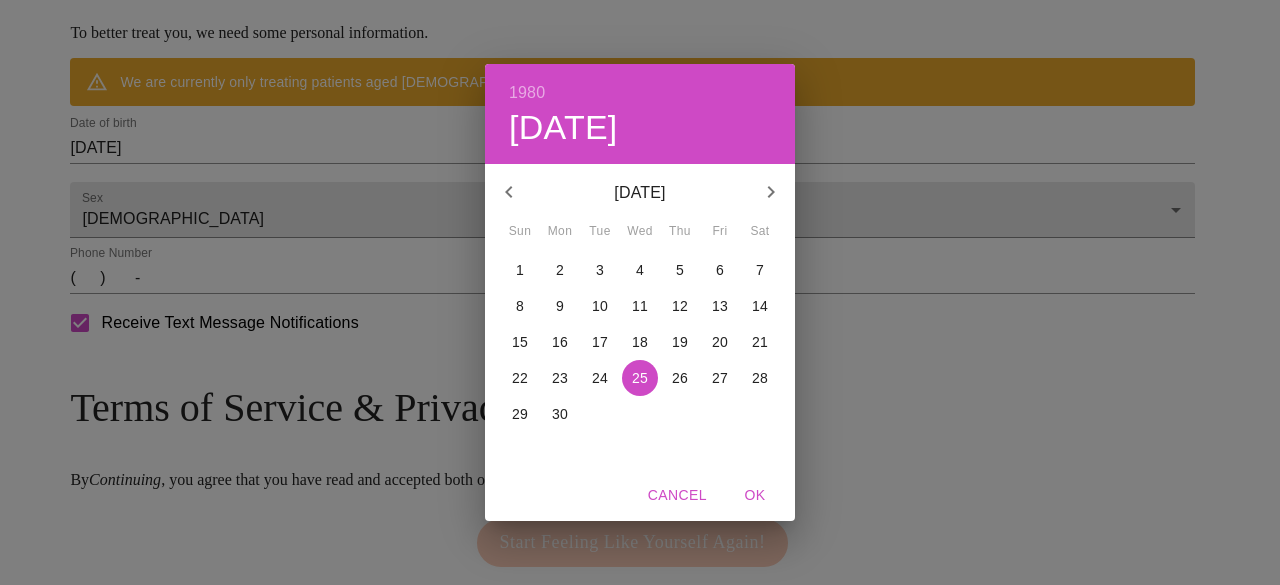 click on "OK" at bounding box center [755, 495] 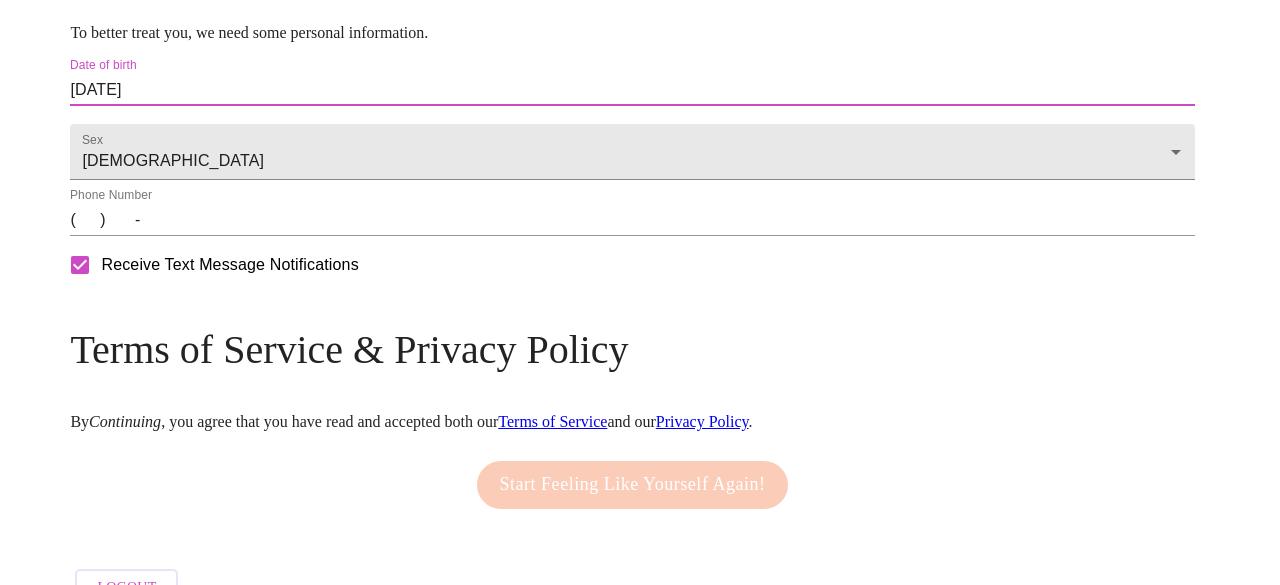 type on "[DATE]" 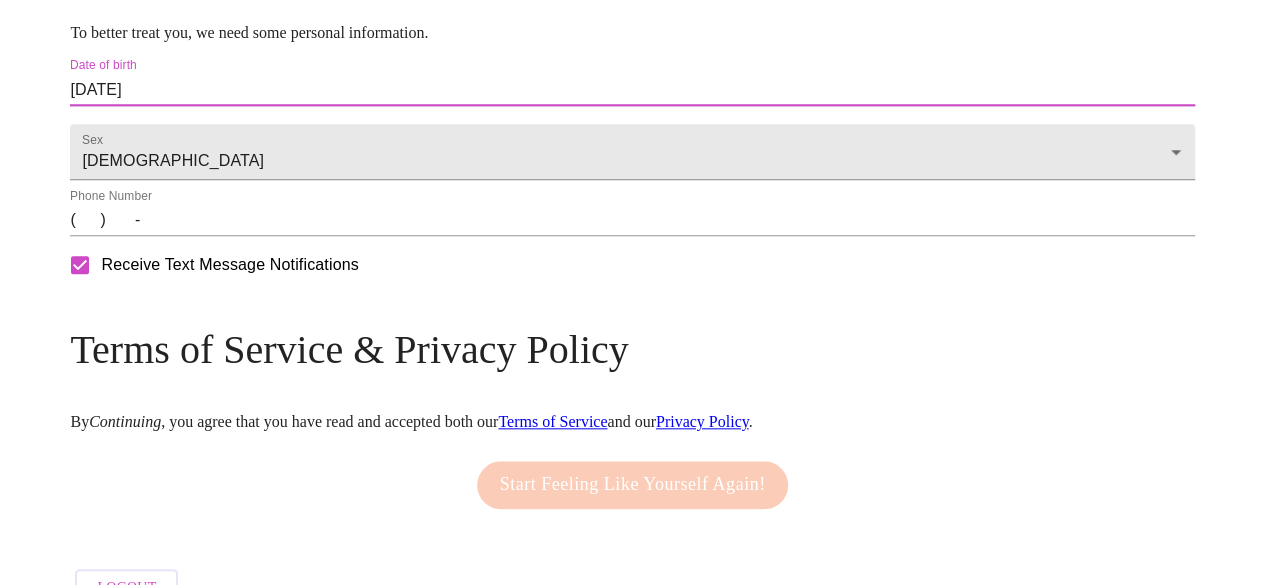 click on "(   )    -" at bounding box center [632, 220] 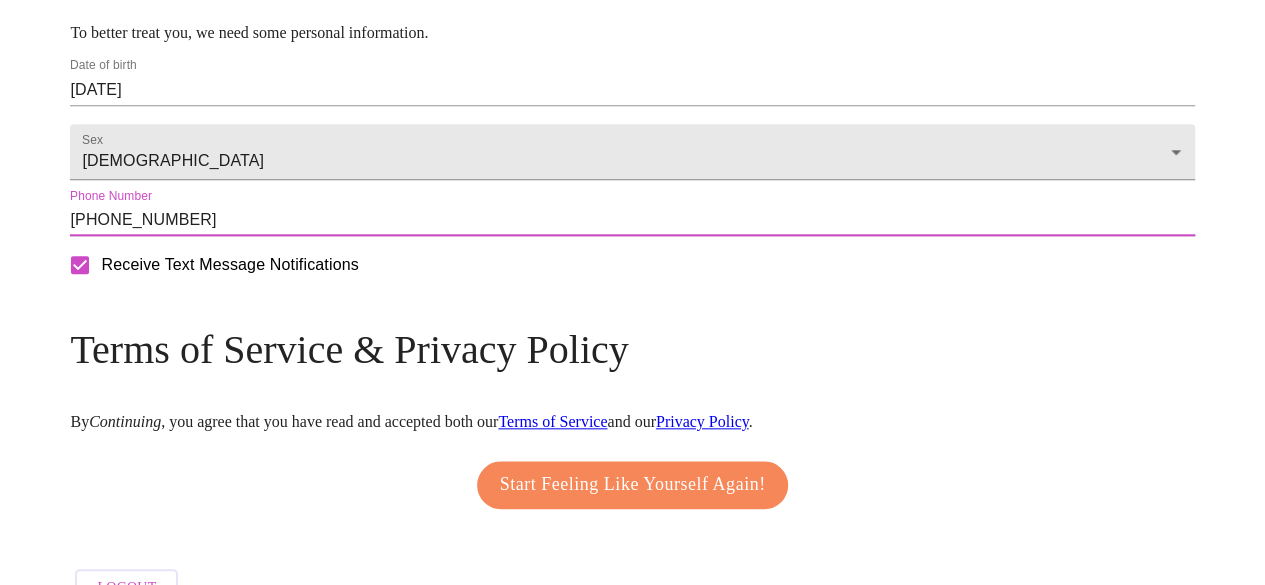 type on "[PHONE_NUMBER]" 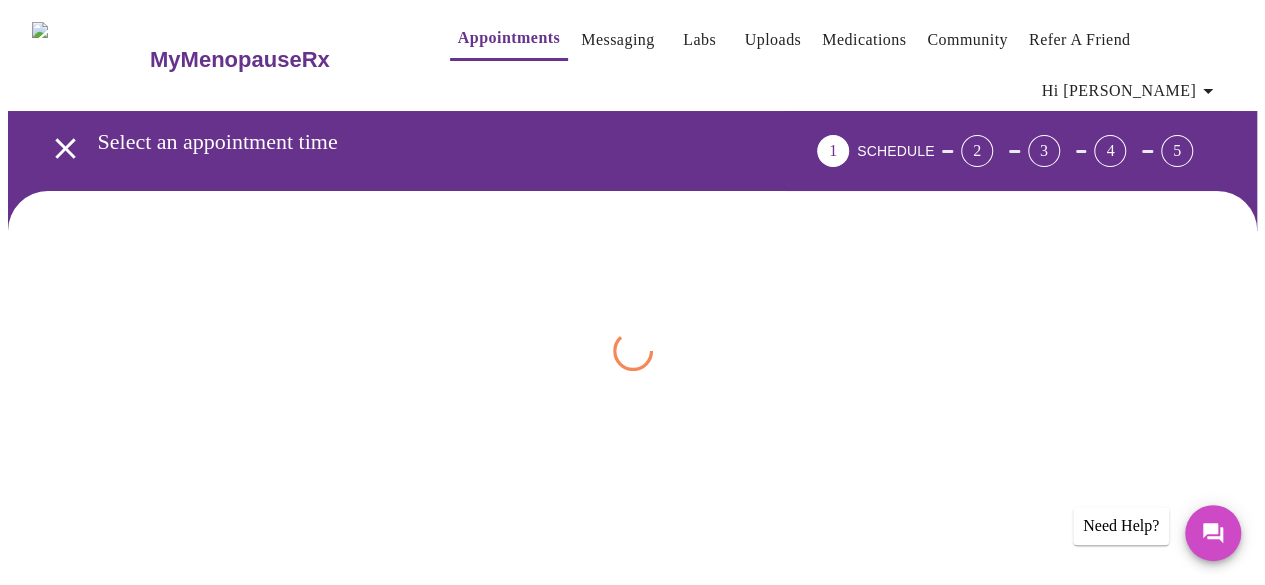 scroll, scrollTop: 0, scrollLeft: 0, axis: both 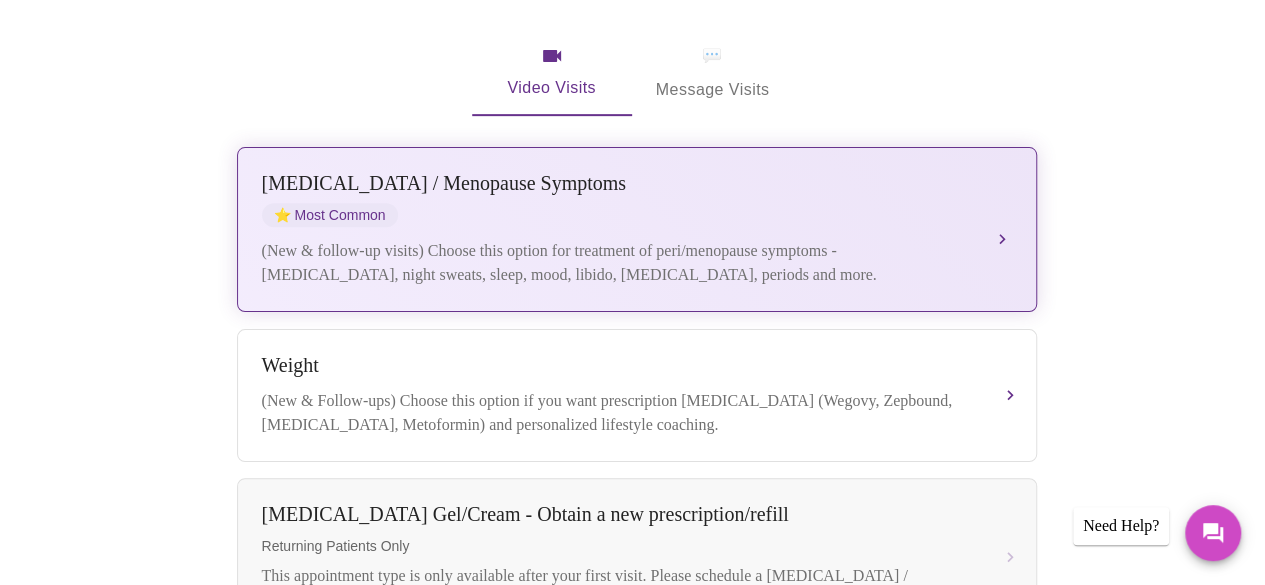 click on "[MEDICAL_DATA] / Menopause Symptoms  ⭐  Most Common (New & follow-up visits) Choose this option for treatment of peri/menopause symptoms - [MEDICAL_DATA], night sweats, sleep, mood, libido, [MEDICAL_DATA], periods and more." at bounding box center (637, 229) 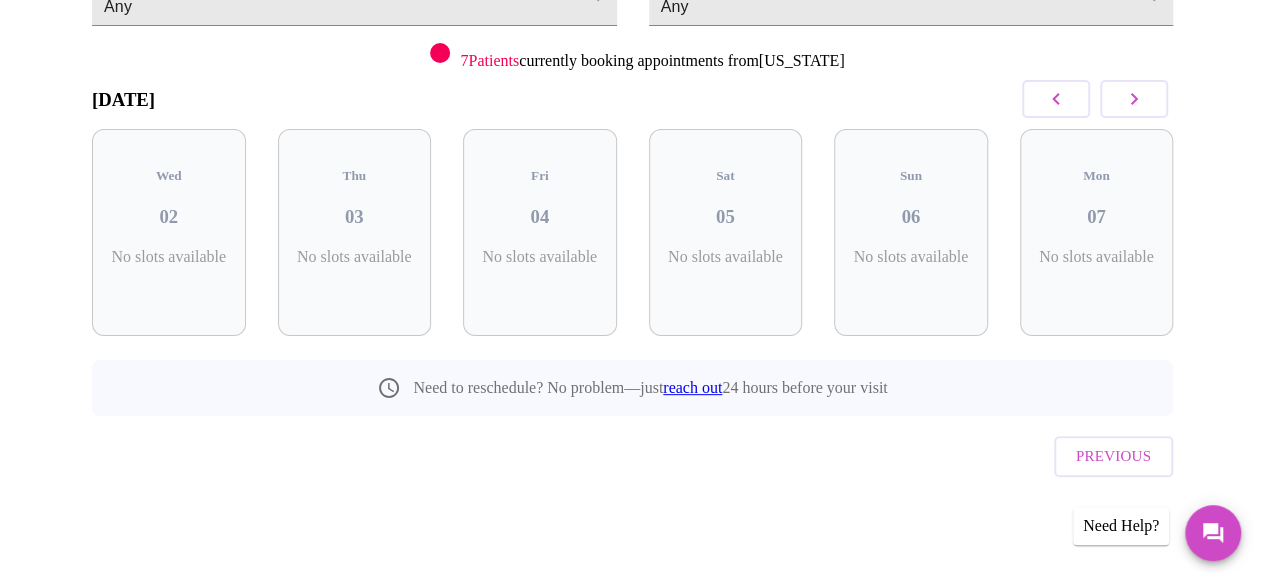 scroll, scrollTop: 200, scrollLeft: 0, axis: vertical 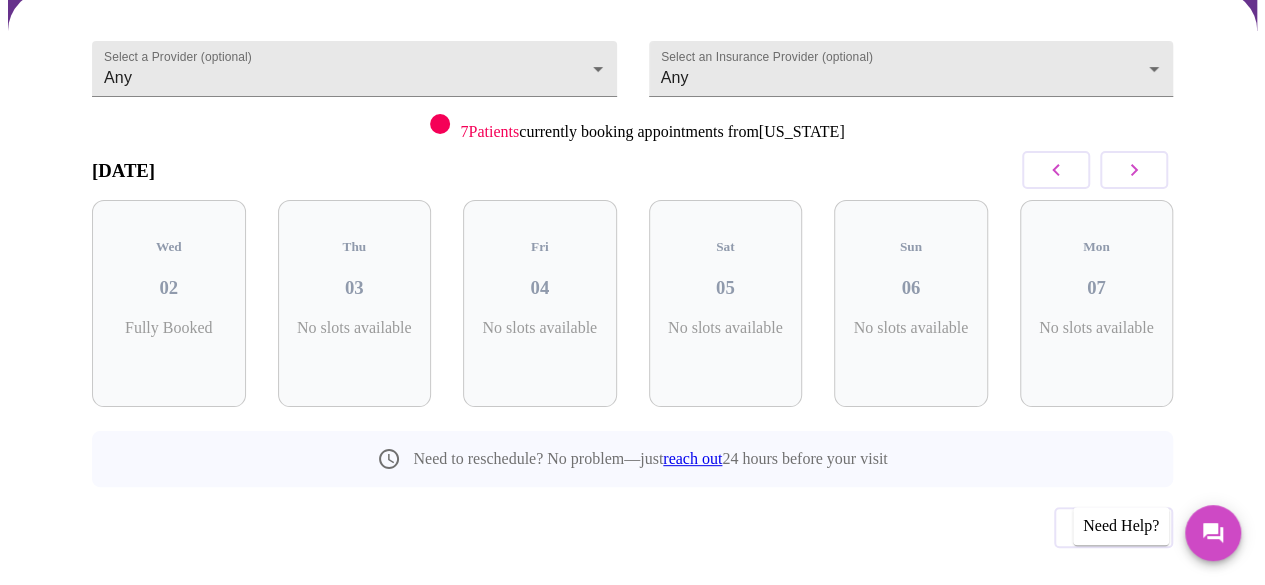 click 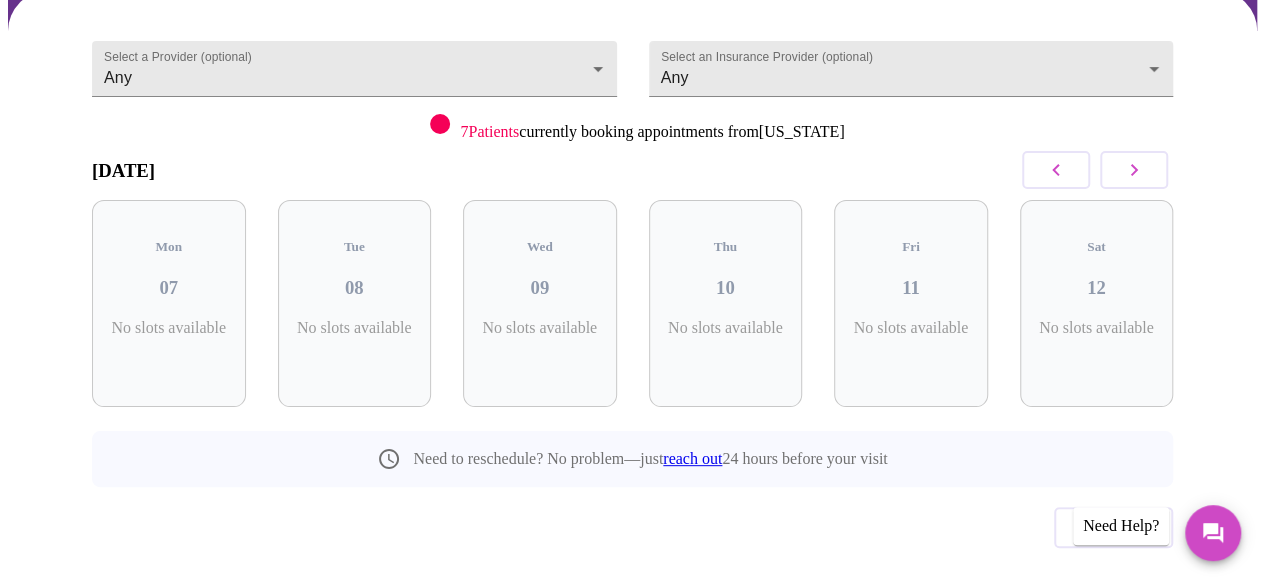 click 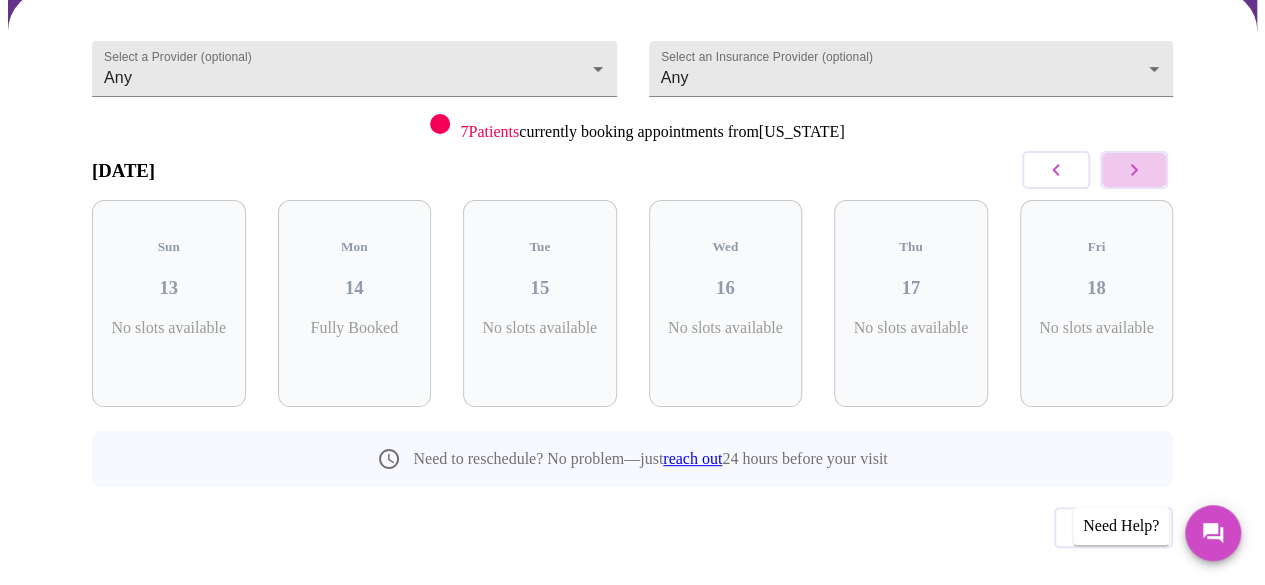 click 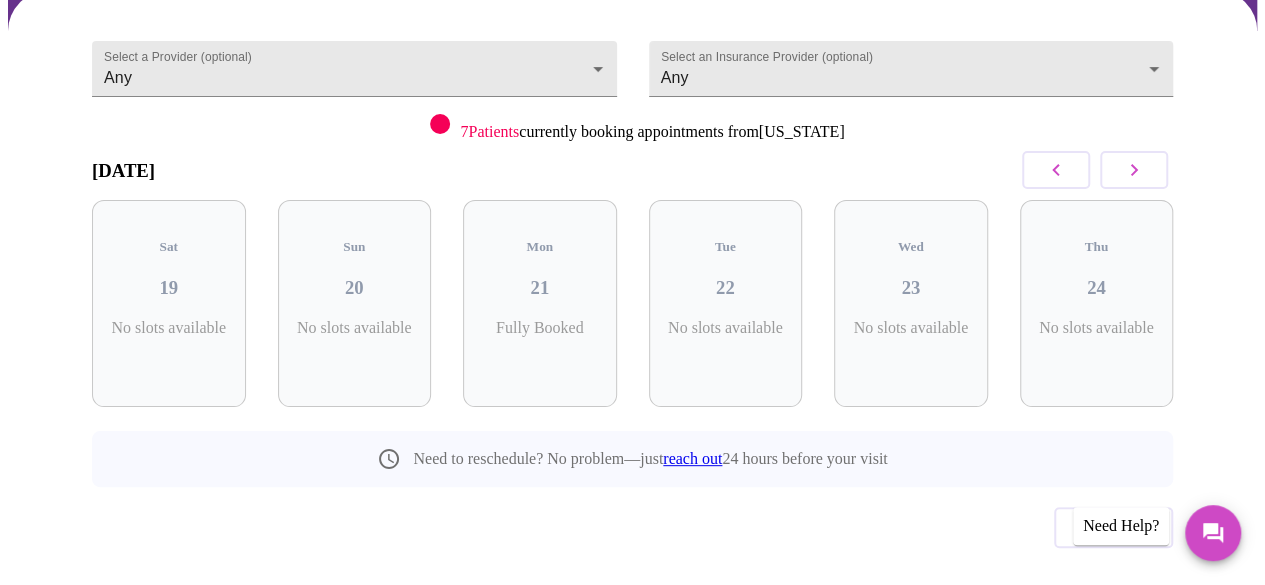 click 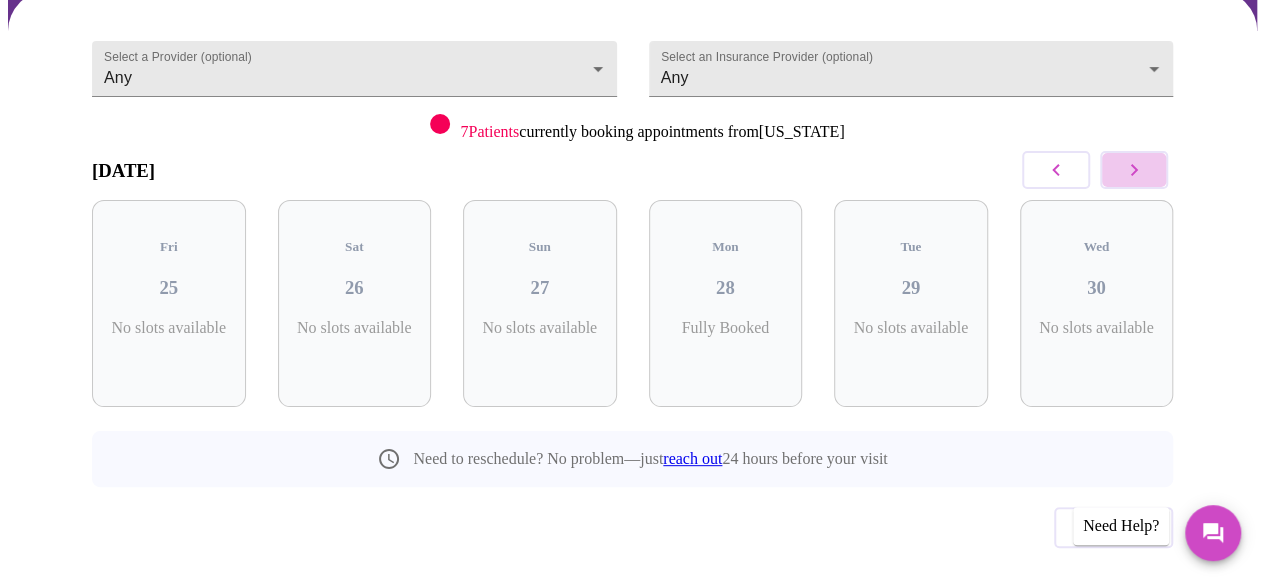 click 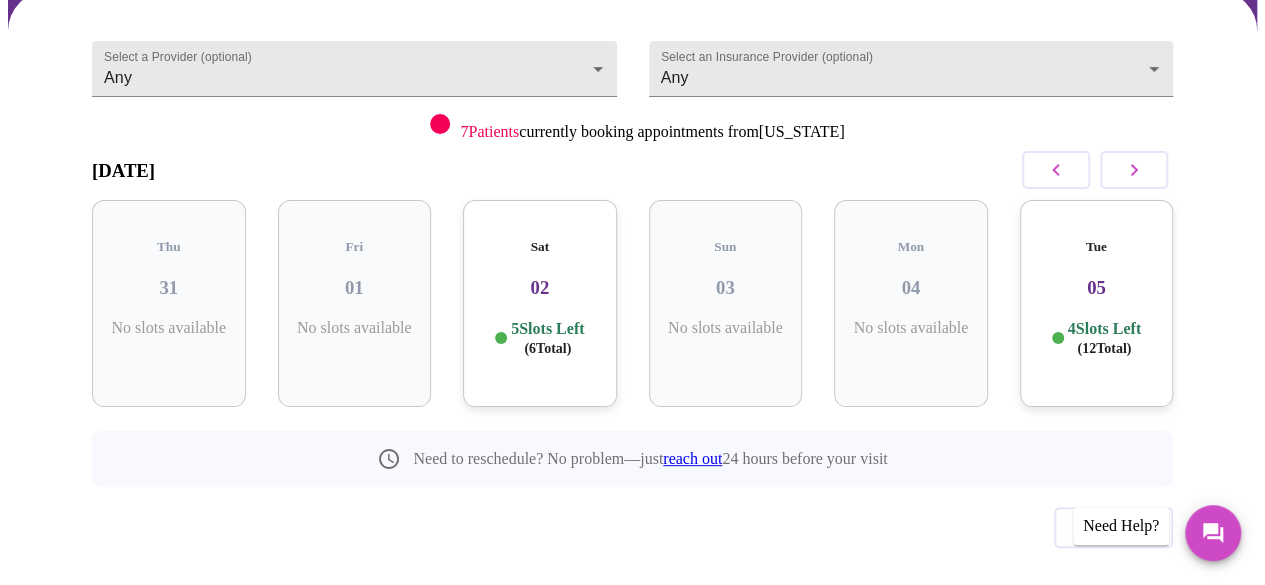 click on "02" at bounding box center [540, 288] 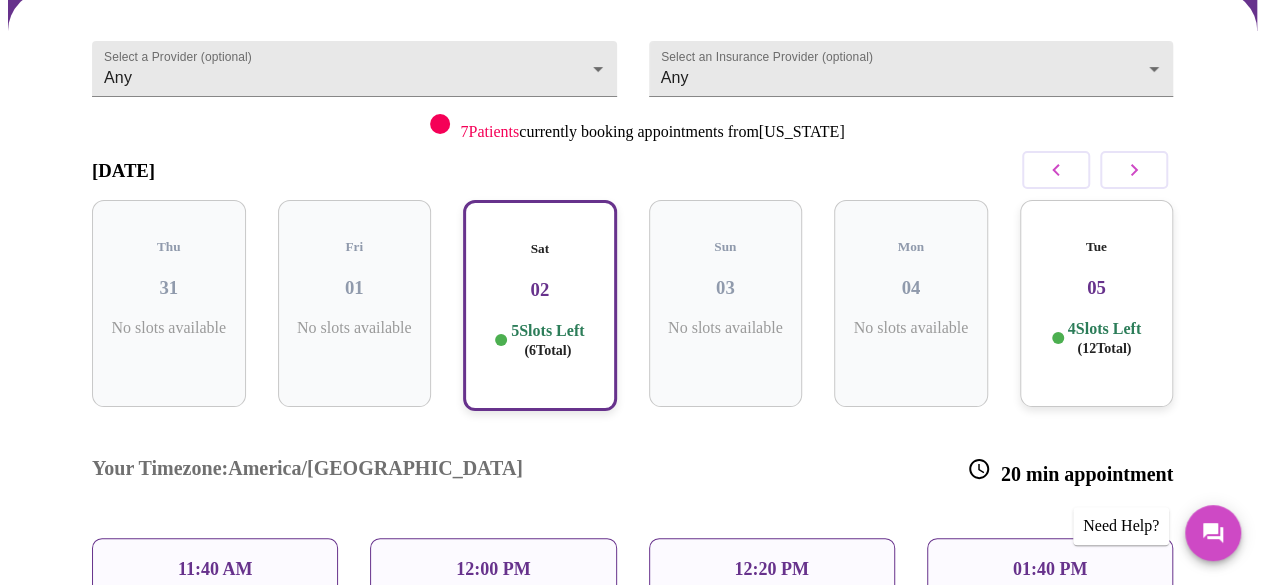 click on "[DATE]" at bounding box center [632, 170] 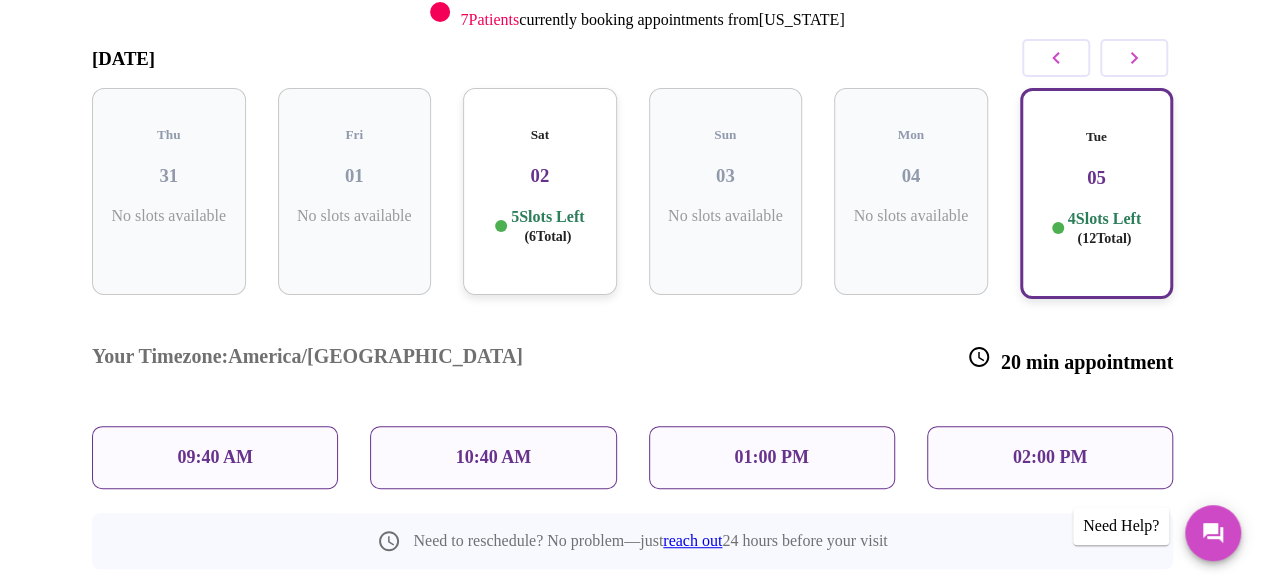 scroll, scrollTop: 311, scrollLeft: 0, axis: vertical 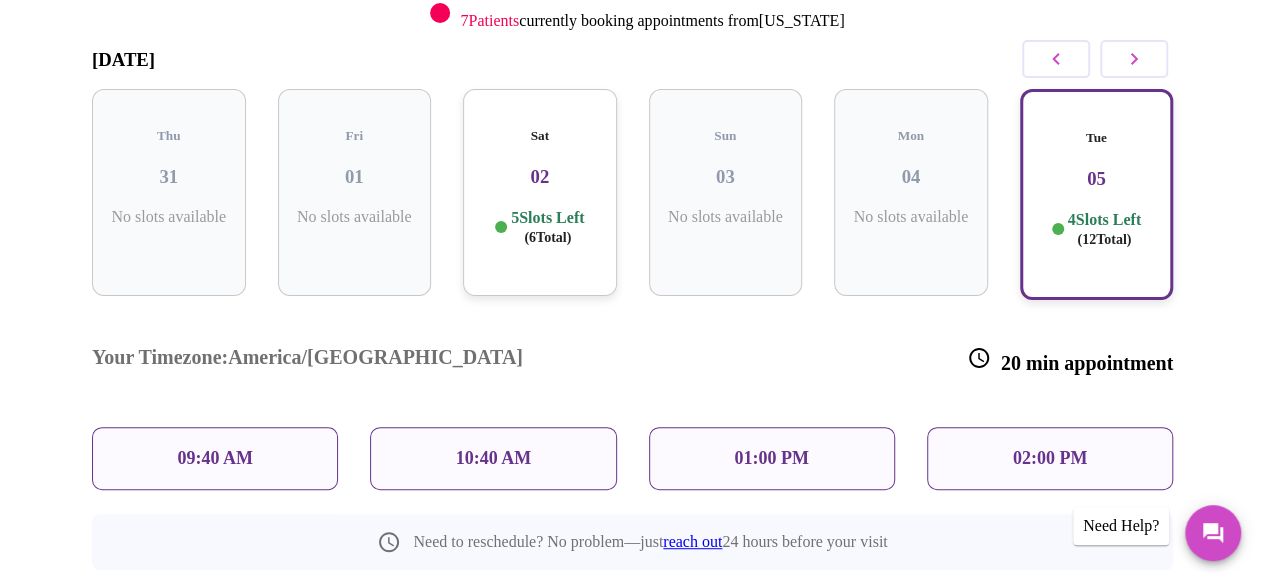 click on "02:00 PM" at bounding box center (1050, 458) 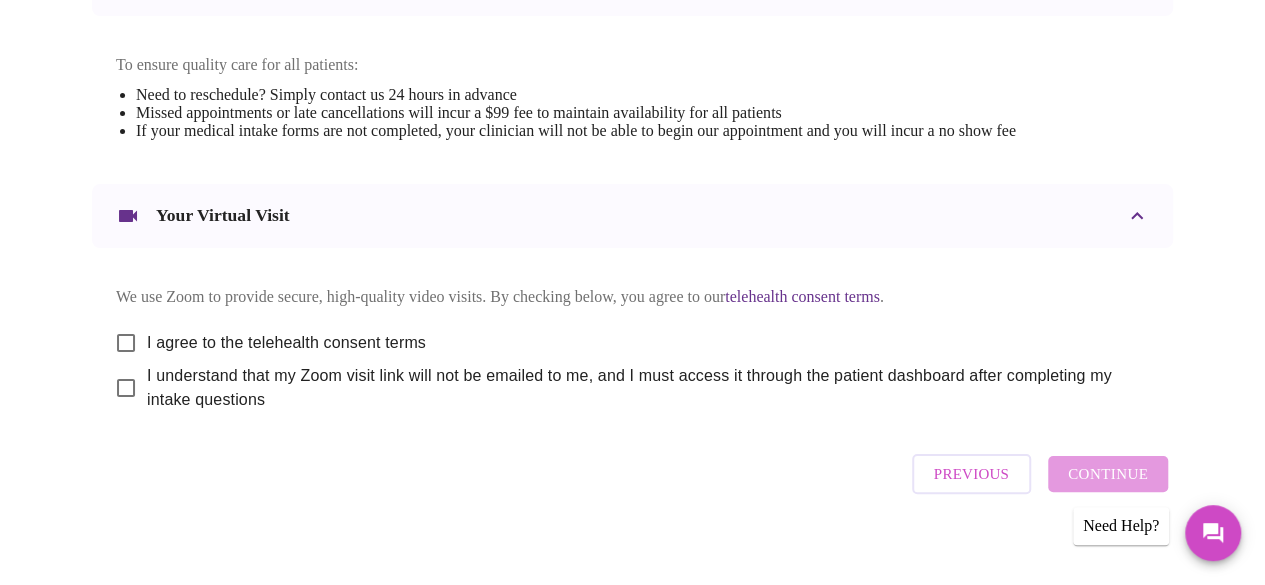 scroll, scrollTop: 846, scrollLeft: 0, axis: vertical 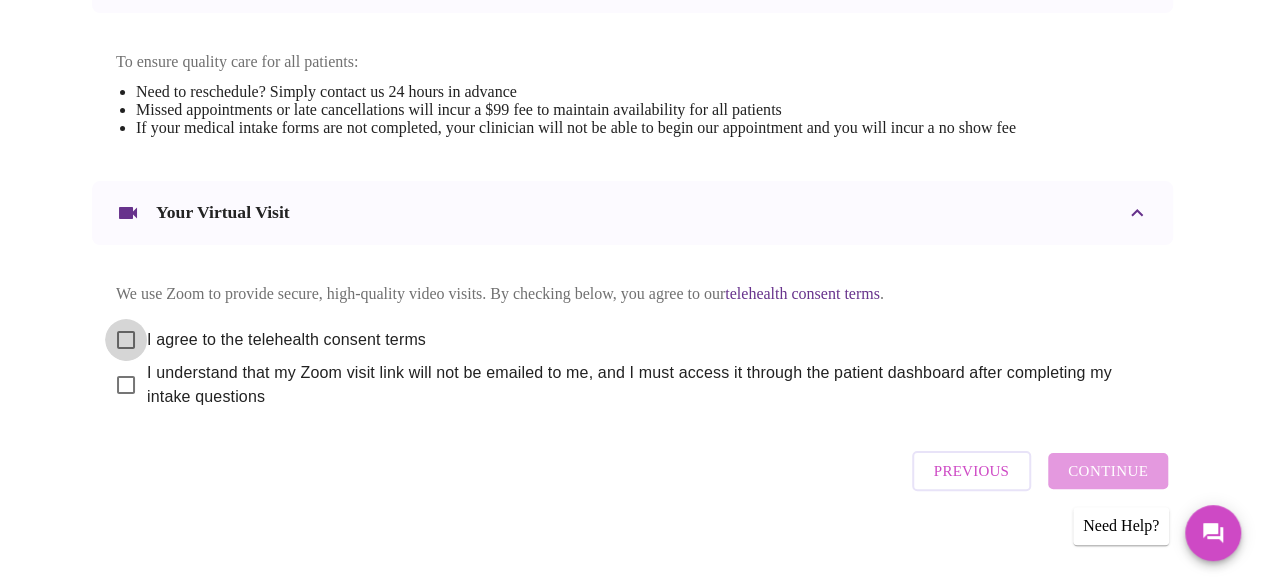 click on "I agree to the telehealth consent terms" at bounding box center (126, 340) 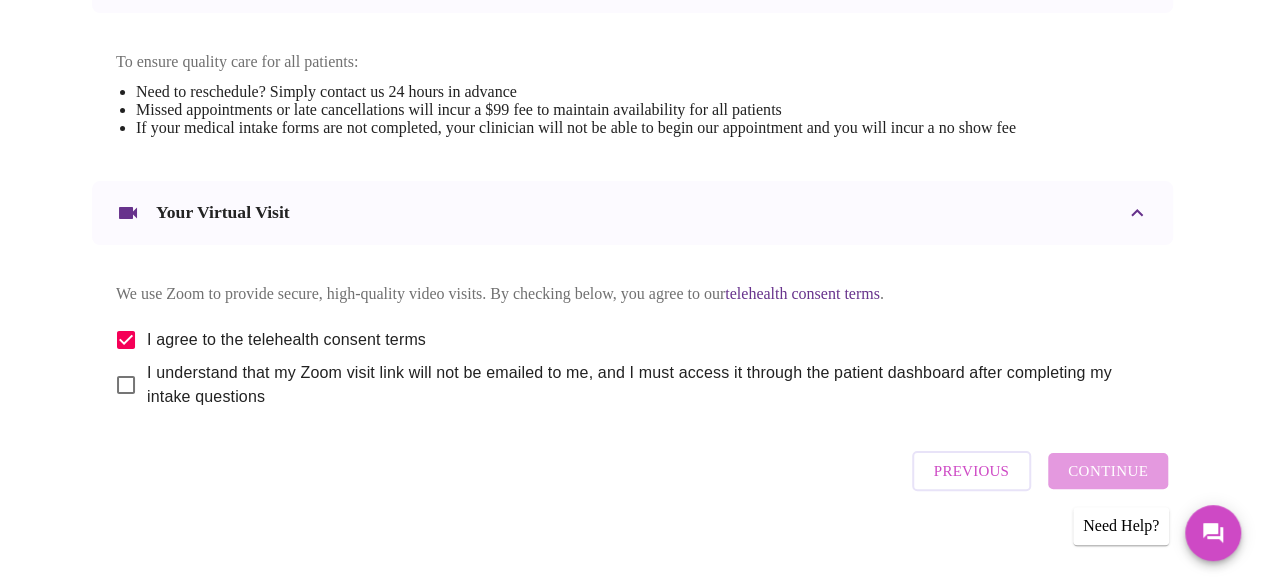 click on "I understand that my Zoom visit link will not be emailed to me, and I must access it through the patient dashboard after completing my intake questions" at bounding box center [126, 385] 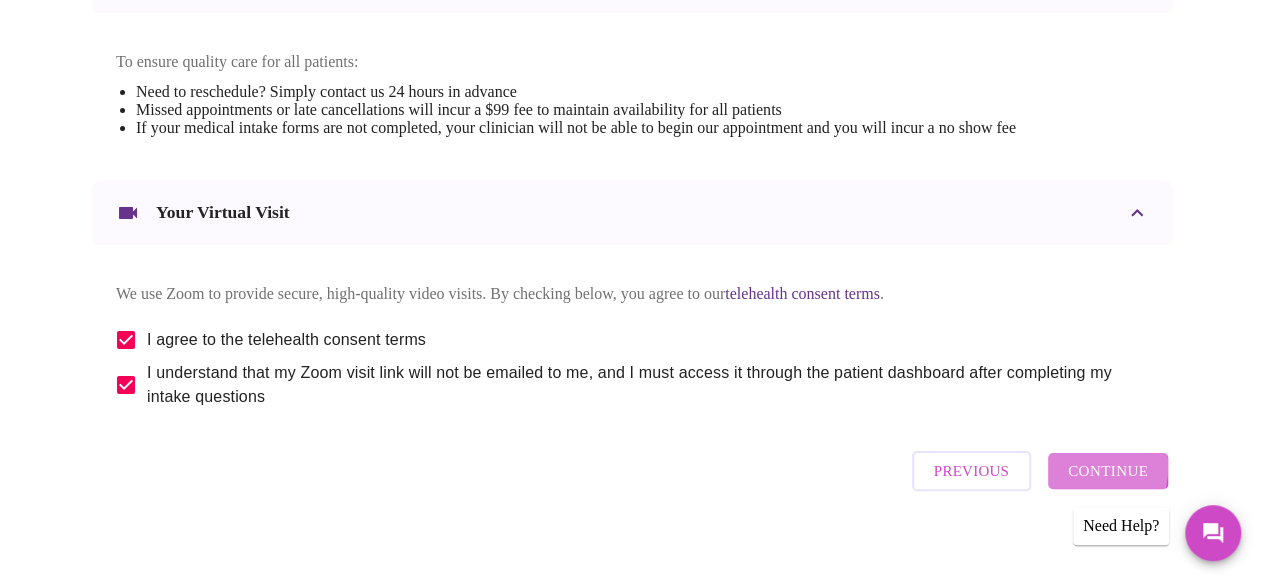 click on "Continue" at bounding box center (1108, 471) 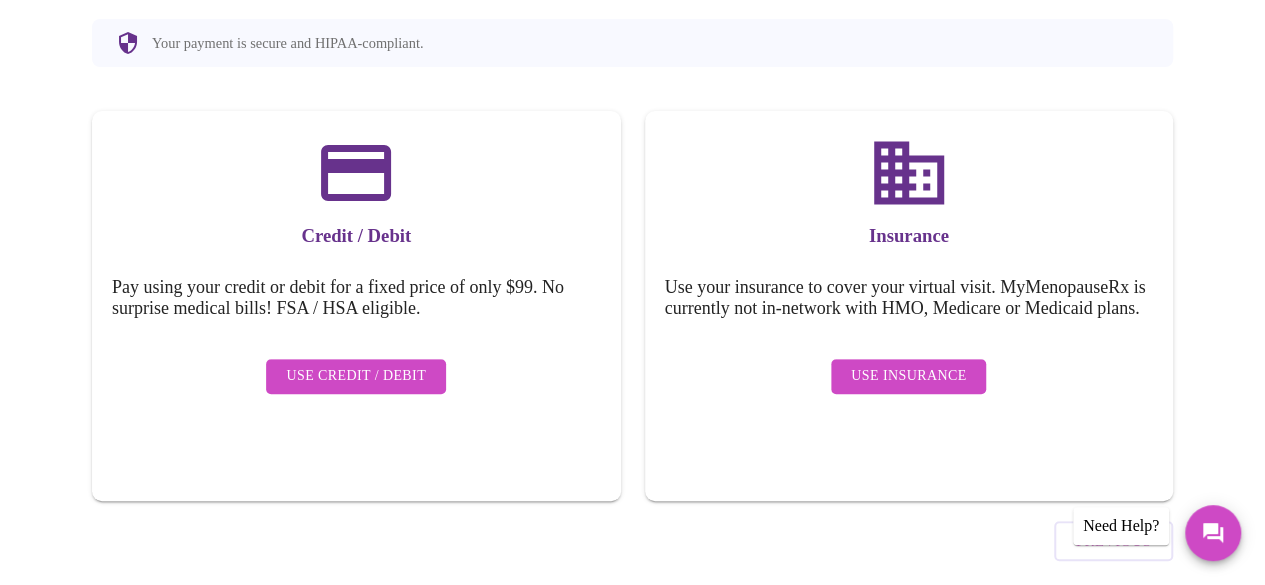 click on "Use Credit / Debit" at bounding box center [356, 376] 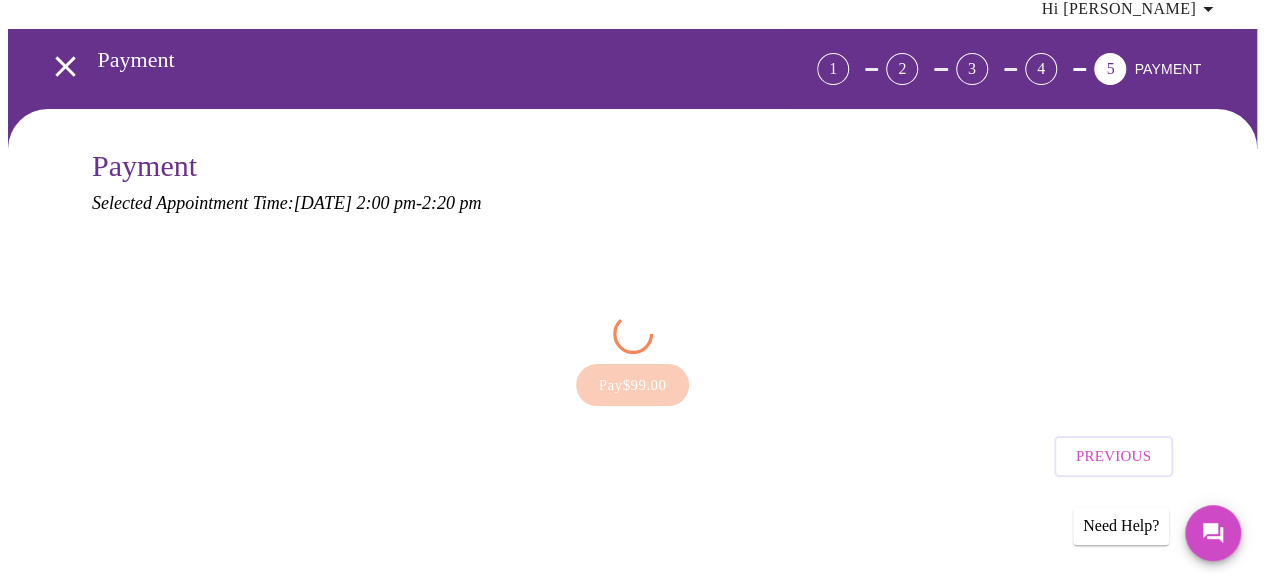 scroll, scrollTop: 0, scrollLeft: 0, axis: both 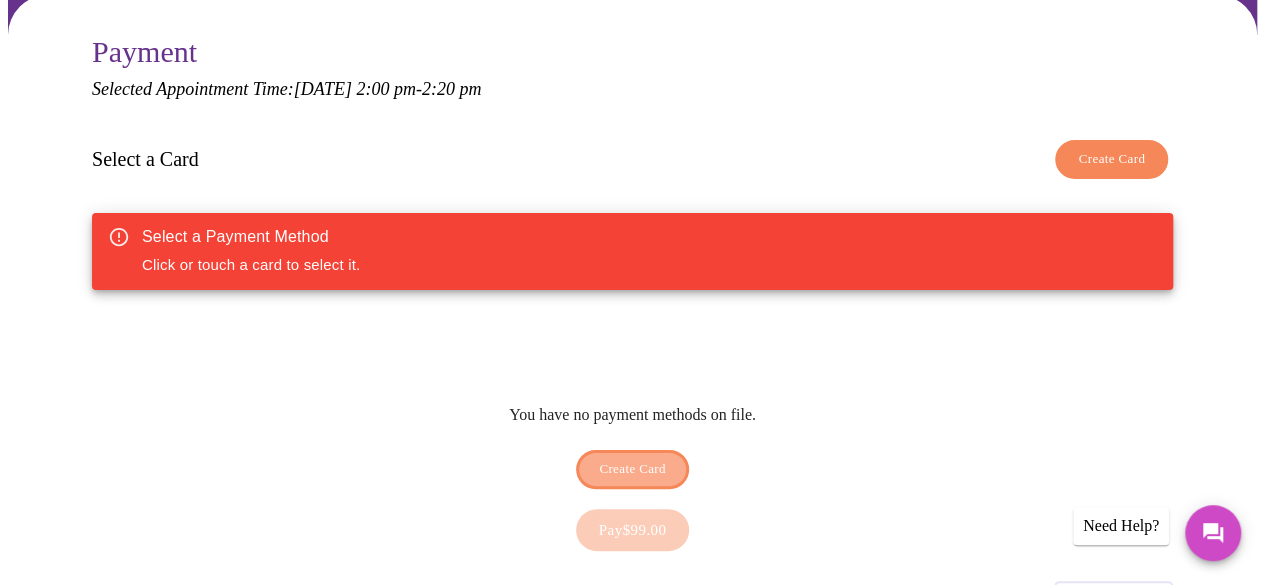 click on "Create Card" at bounding box center (632, 469) 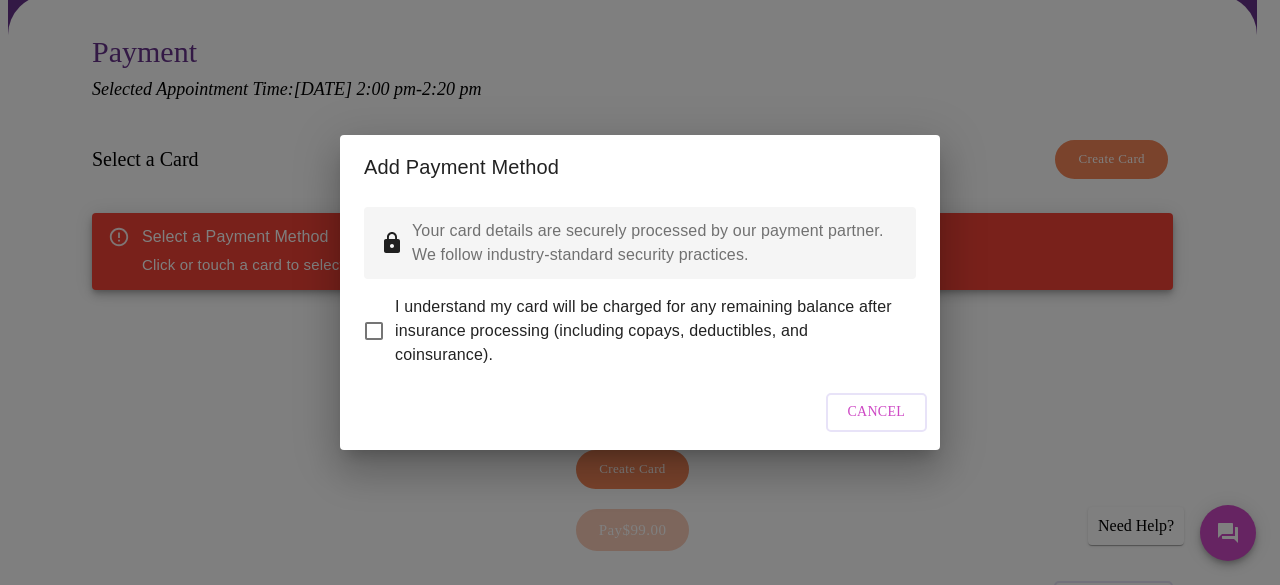 click on "I understand my card will be charged for any remaining balance after insurance processing (including copays, deductibles, and coinsurance)." at bounding box center (374, 331) 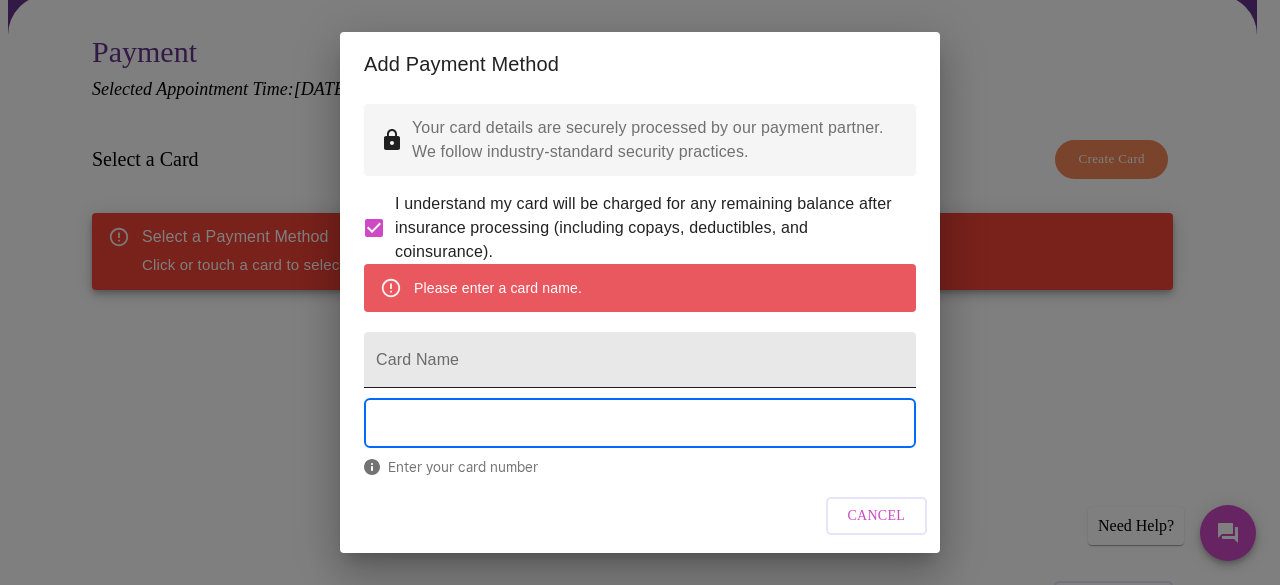 click on "Card Name" at bounding box center [640, 360] 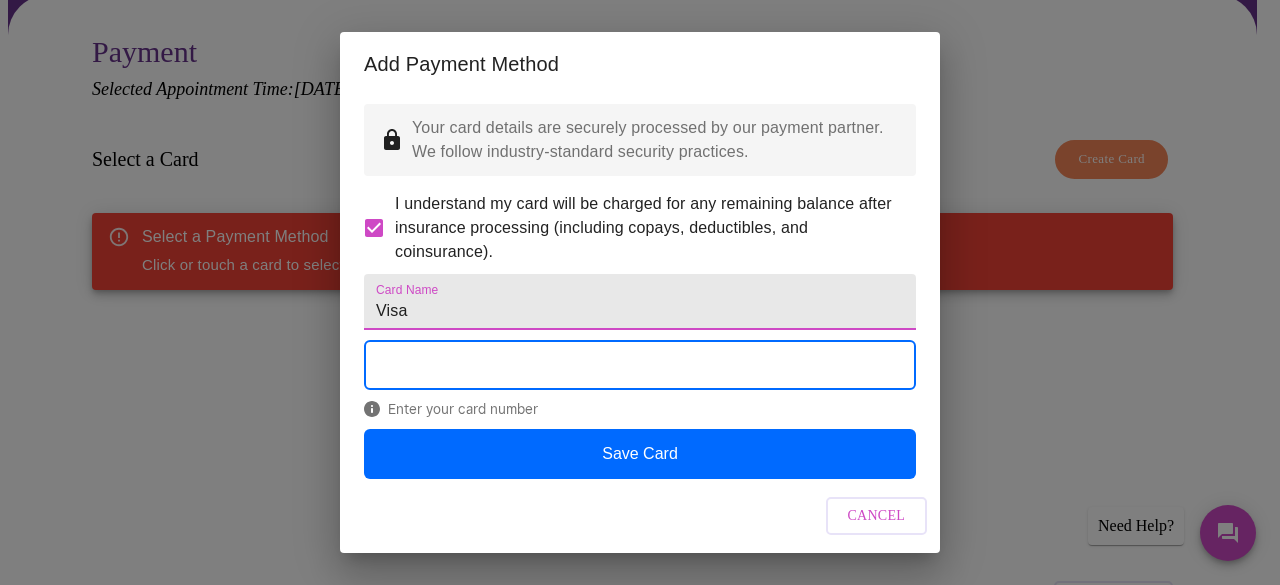 click on "Visa" at bounding box center [640, 302] 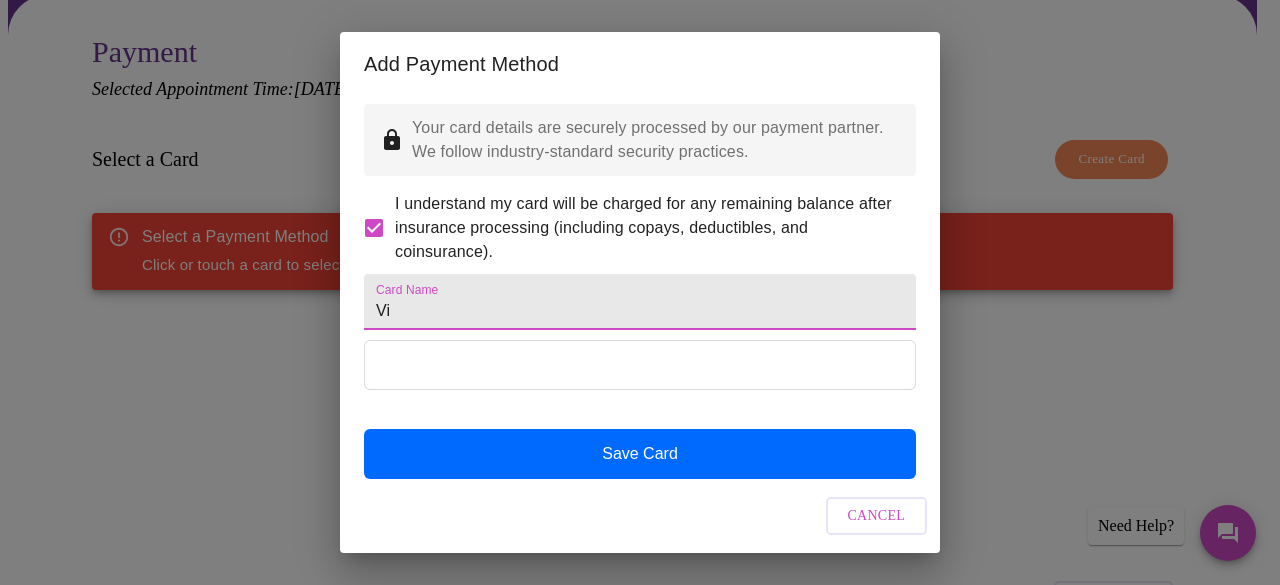 type on "V" 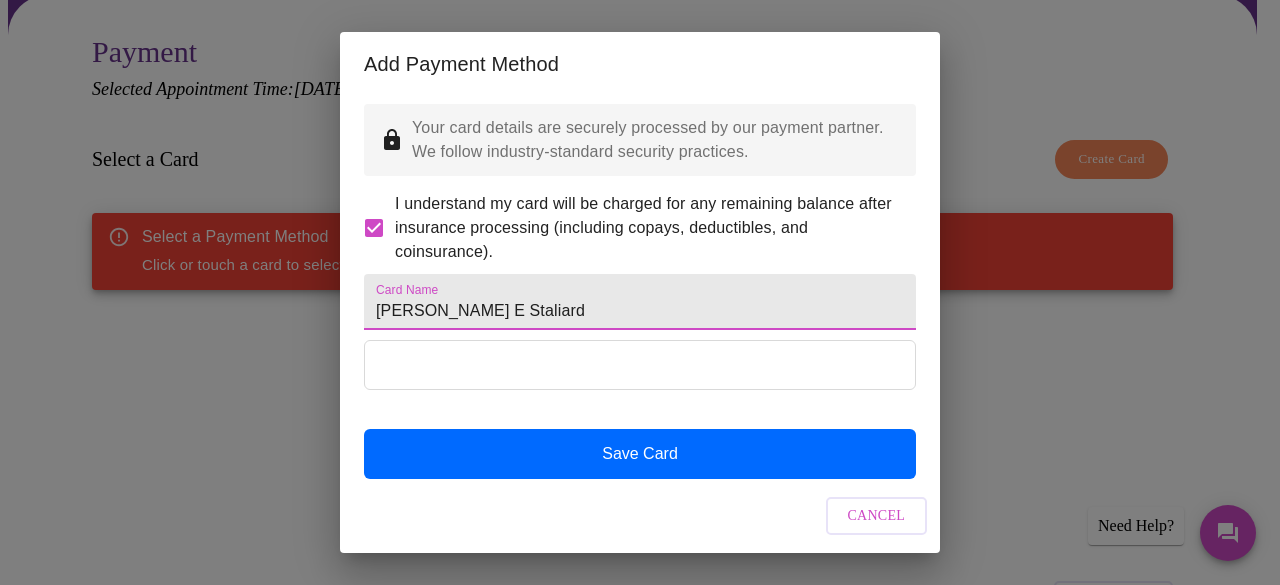 click on "[PERSON_NAME] E Staliard" at bounding box center [640, 302] 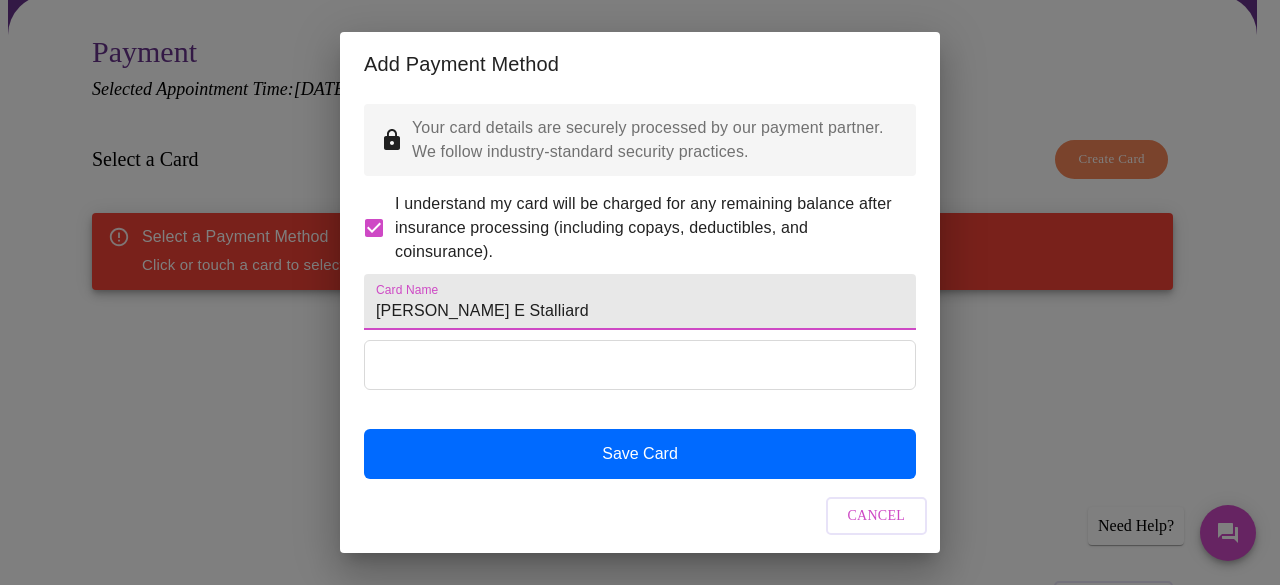 type on "[PERSON_NAME] E Stalliard" 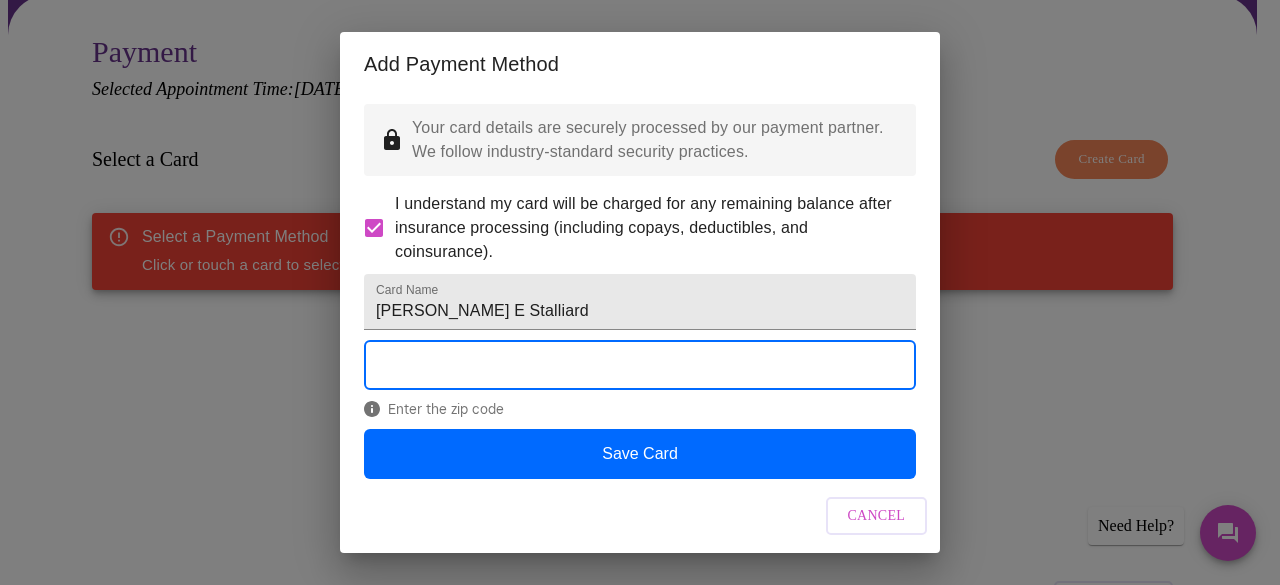 click on "Cancel" at bounding box center (640, 516) 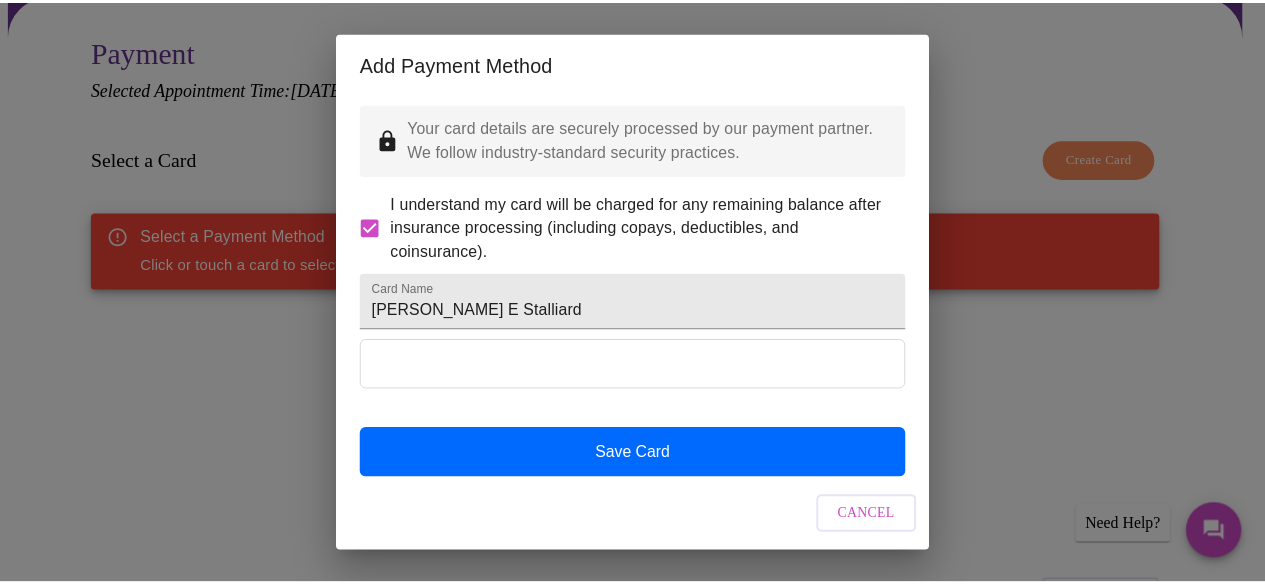 scroll, scrollTop: 60, scrollLeft: 0, axis: vertical 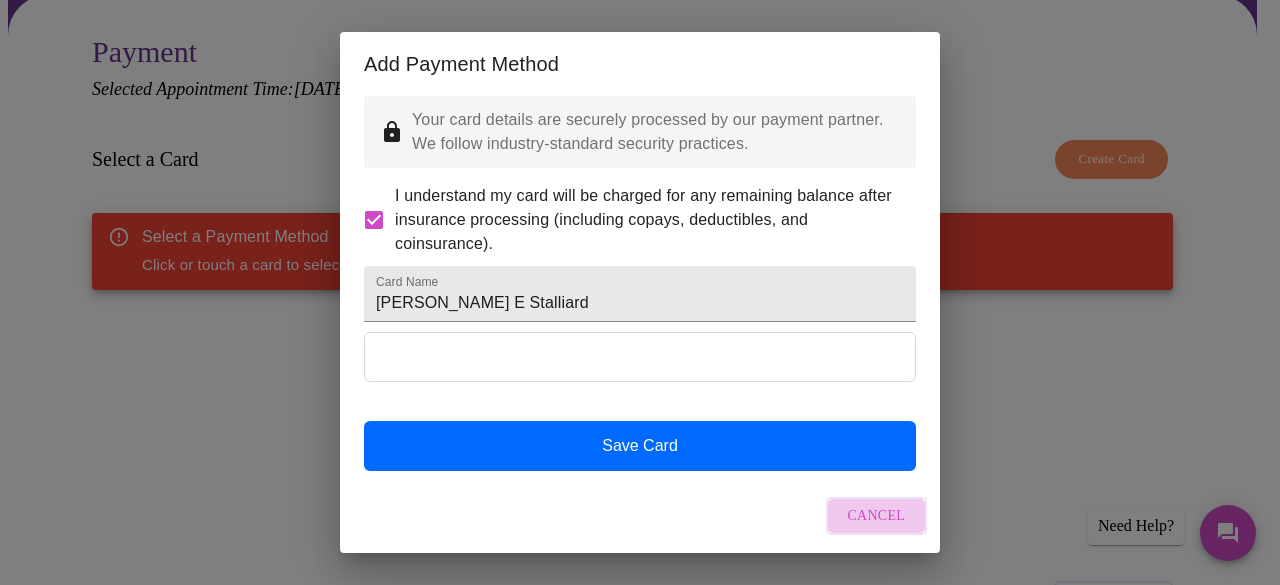 click on "Cancel" at bounding box center (877, 516) 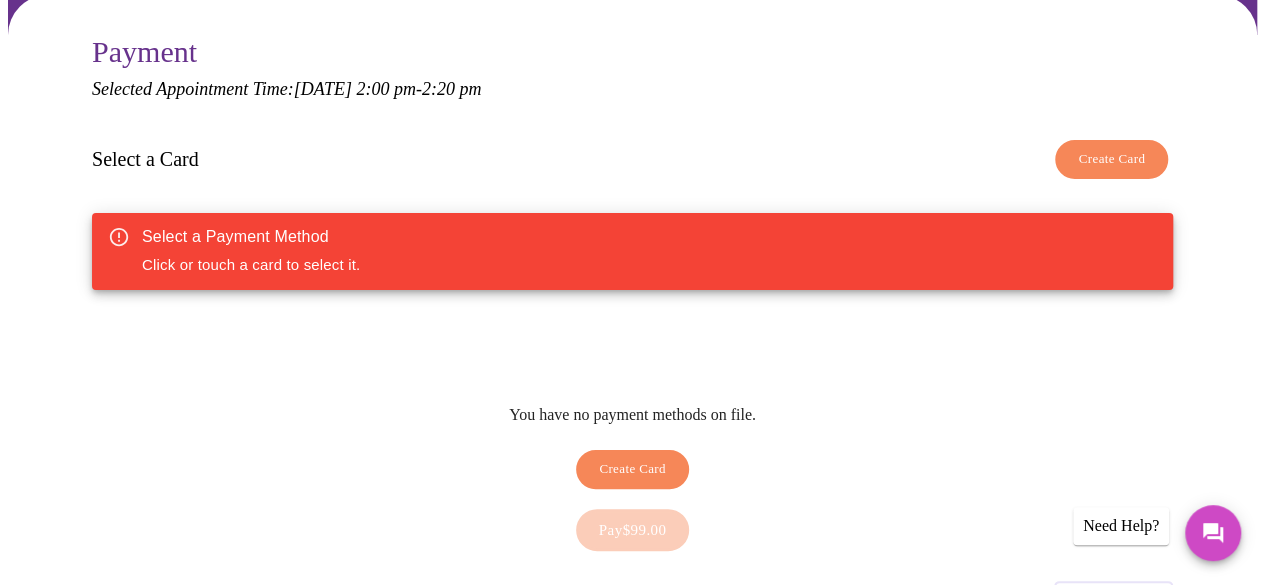 scroll, scrollTop: 0, scrollLeft: 0, axis: both 